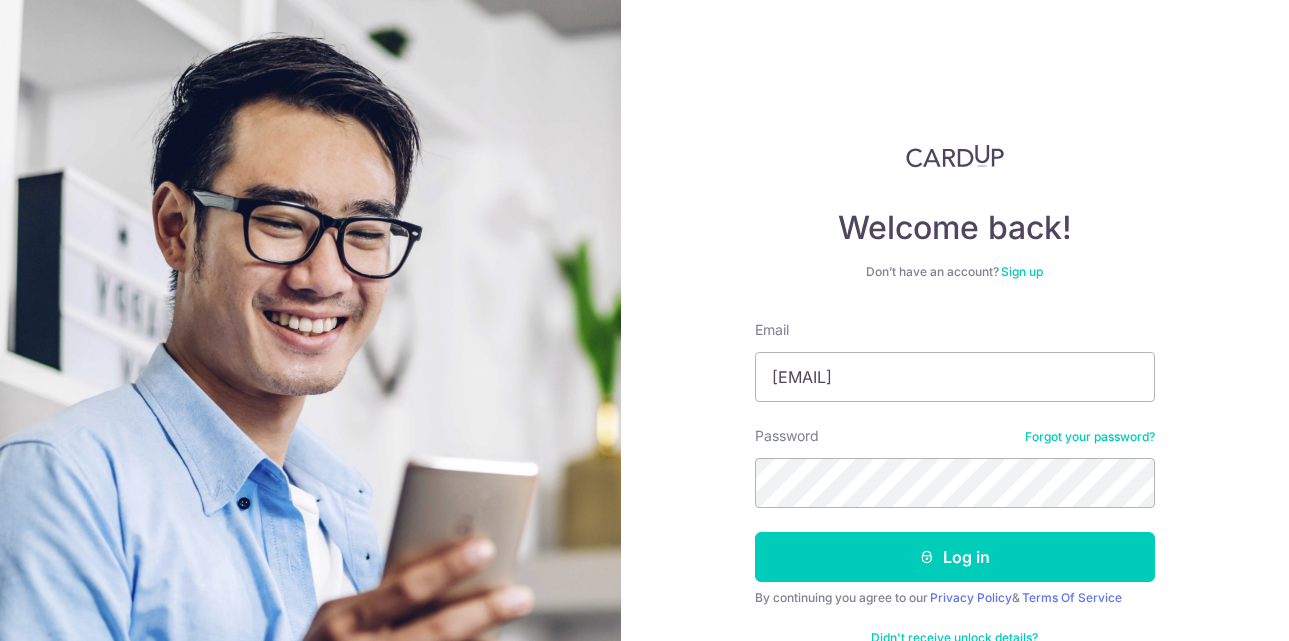 scroll, scrollTop: 0, scrollLeft: 0, axis: both 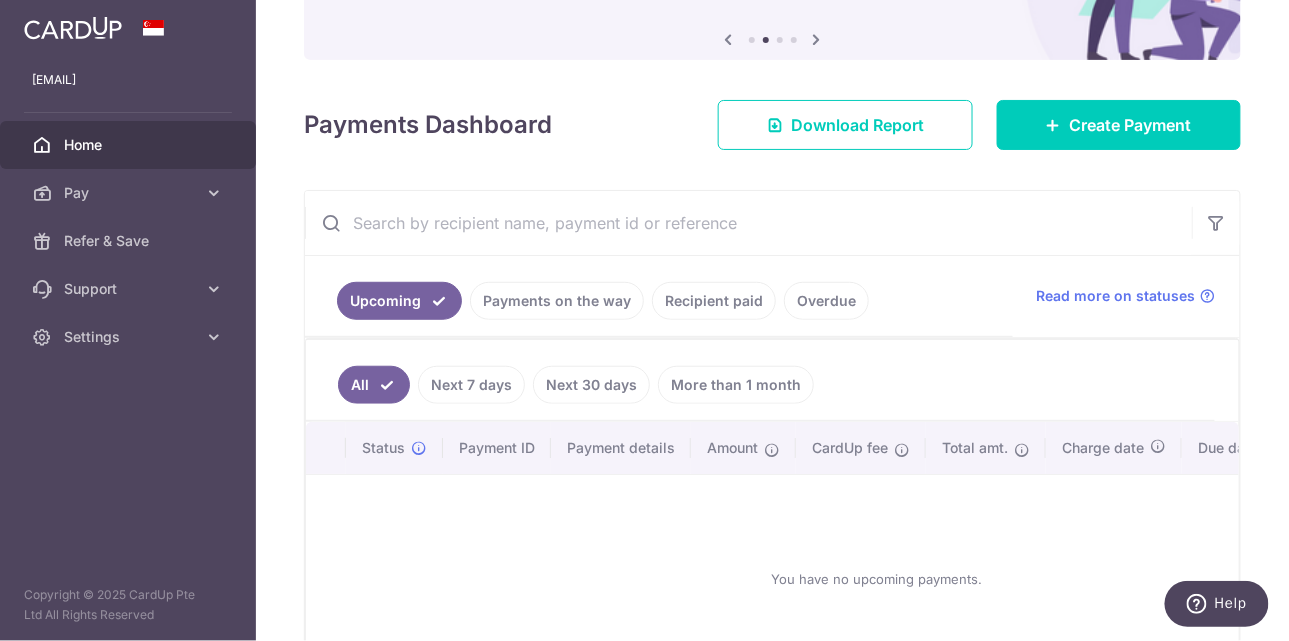 click on "Recipient paid" at bounding box center [714, 301] 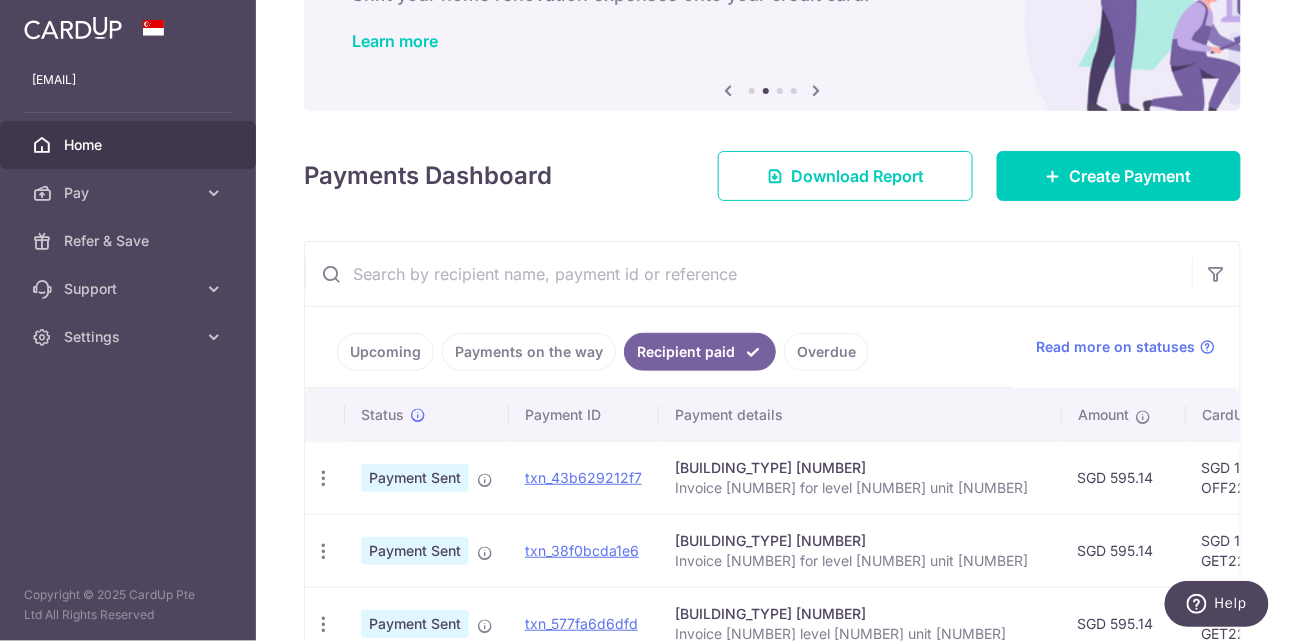scroll, scrollTop: 196, scrollLeft: 0, axis: vertical 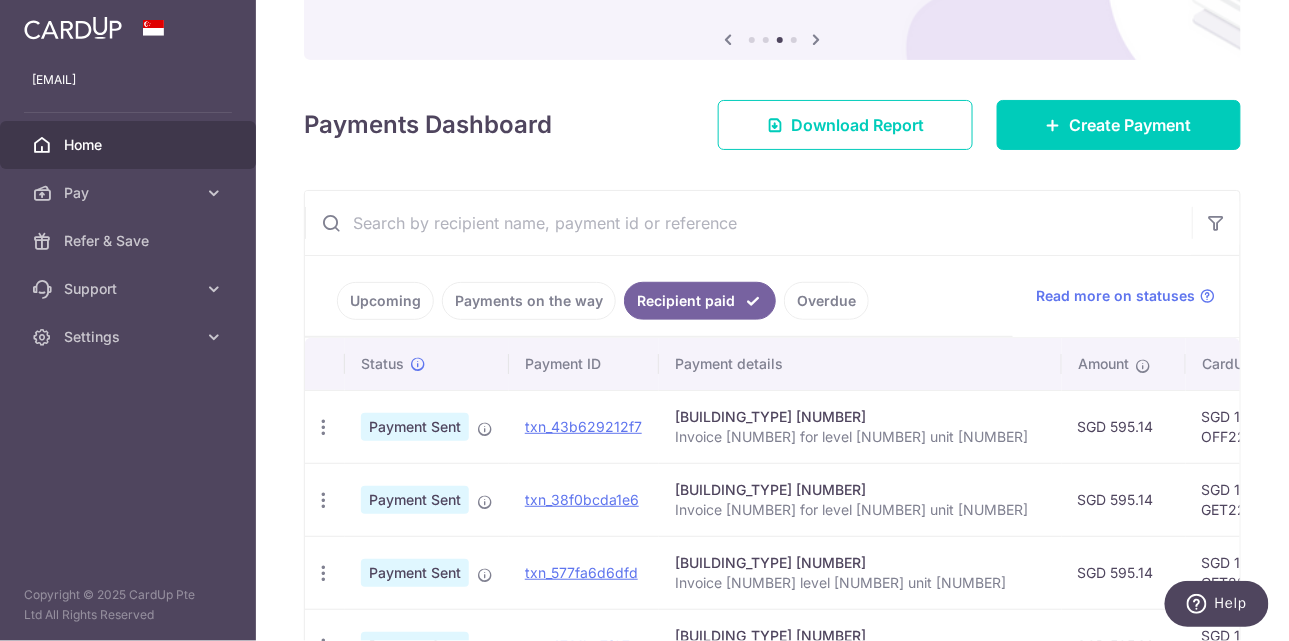 click on "Pay" at bounding box center [130, 193] 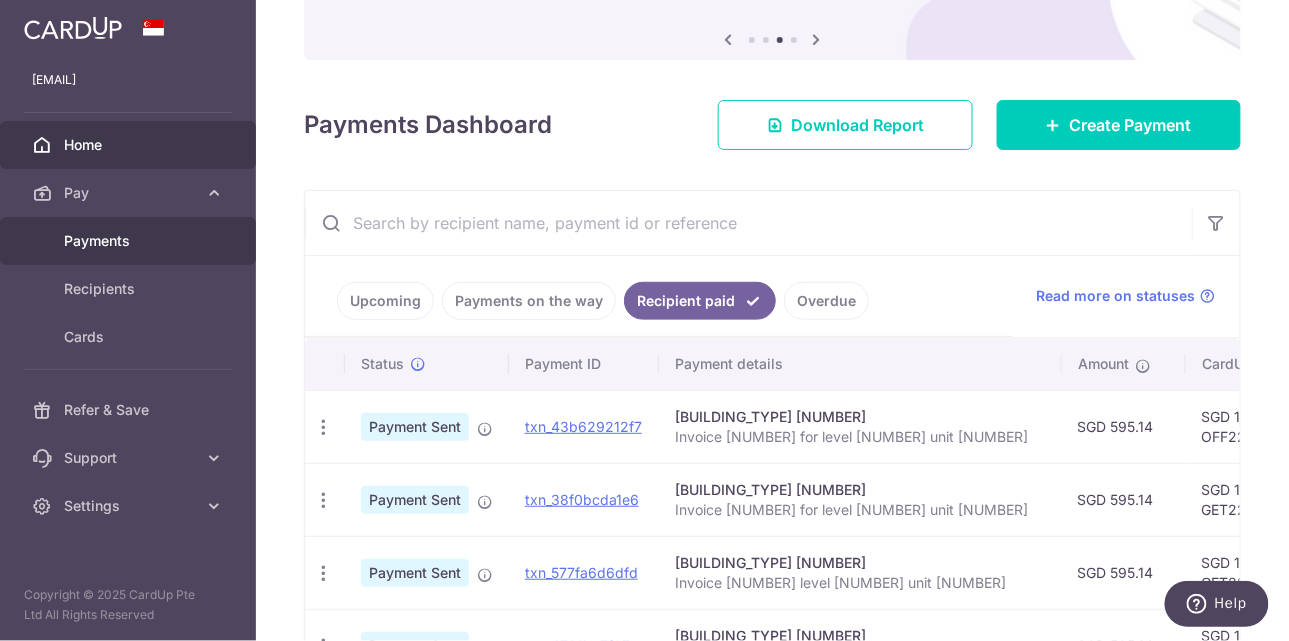 click on "Payments" at bounding box center (130, 241) 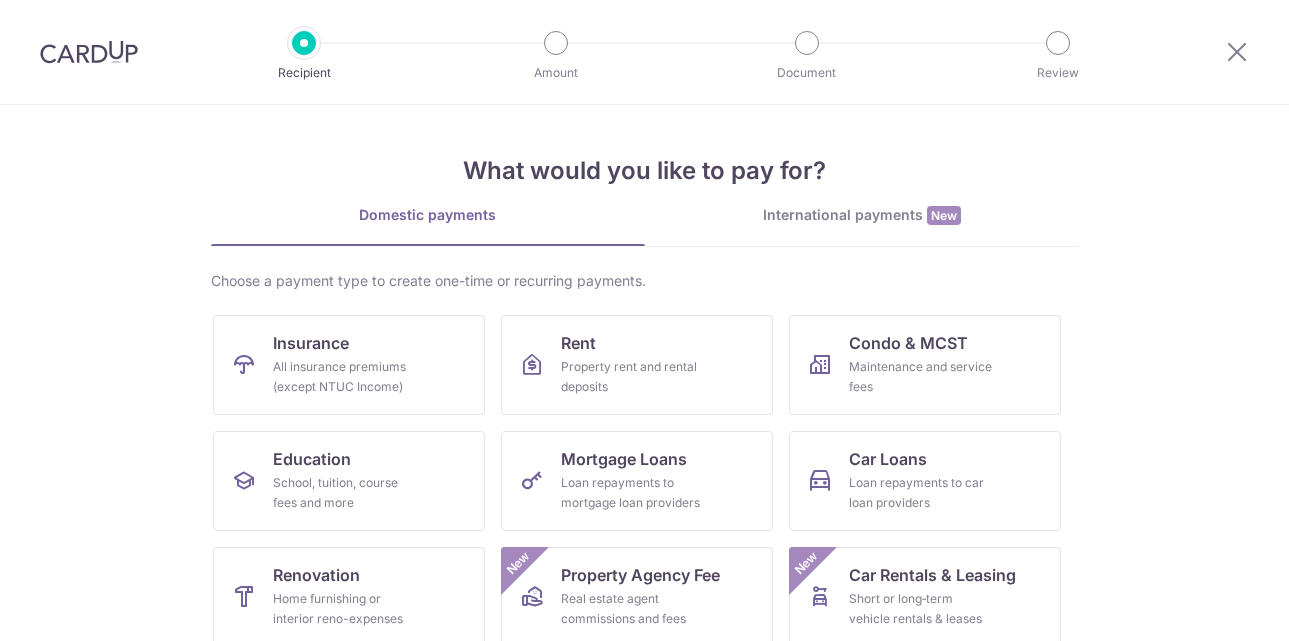 scroll, scrollTop: 0, scrollLeft: 0, axis: both 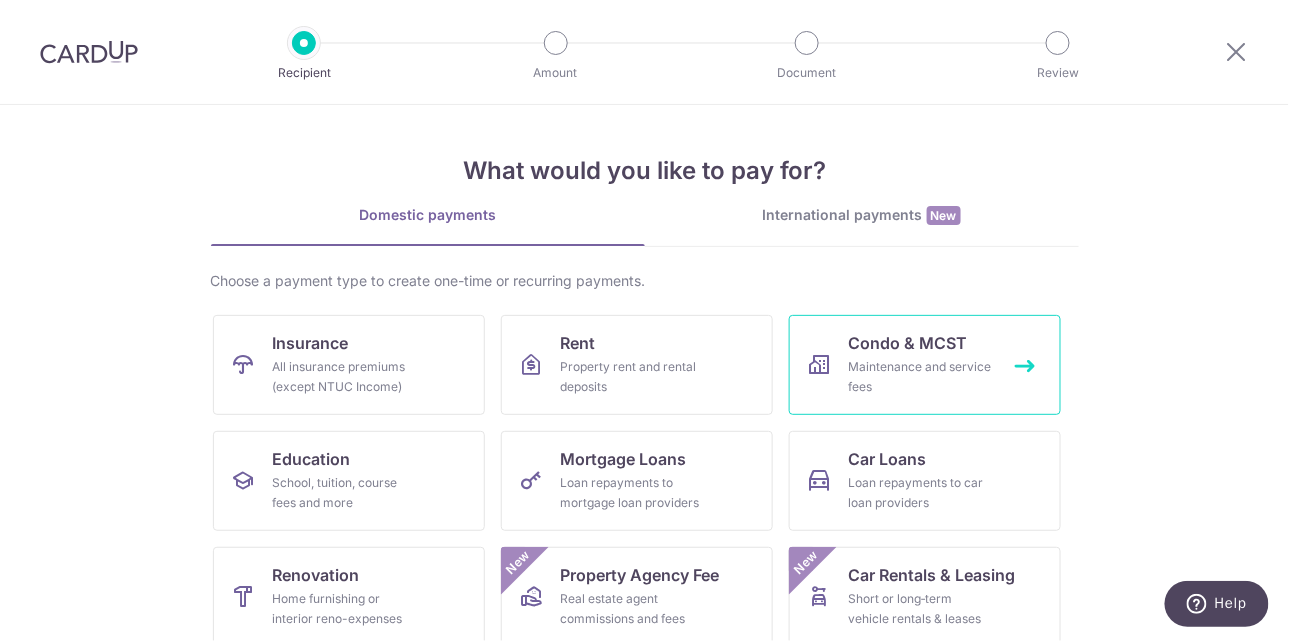 click on "Maintenance and service fees" at bounding box center (921, 377) 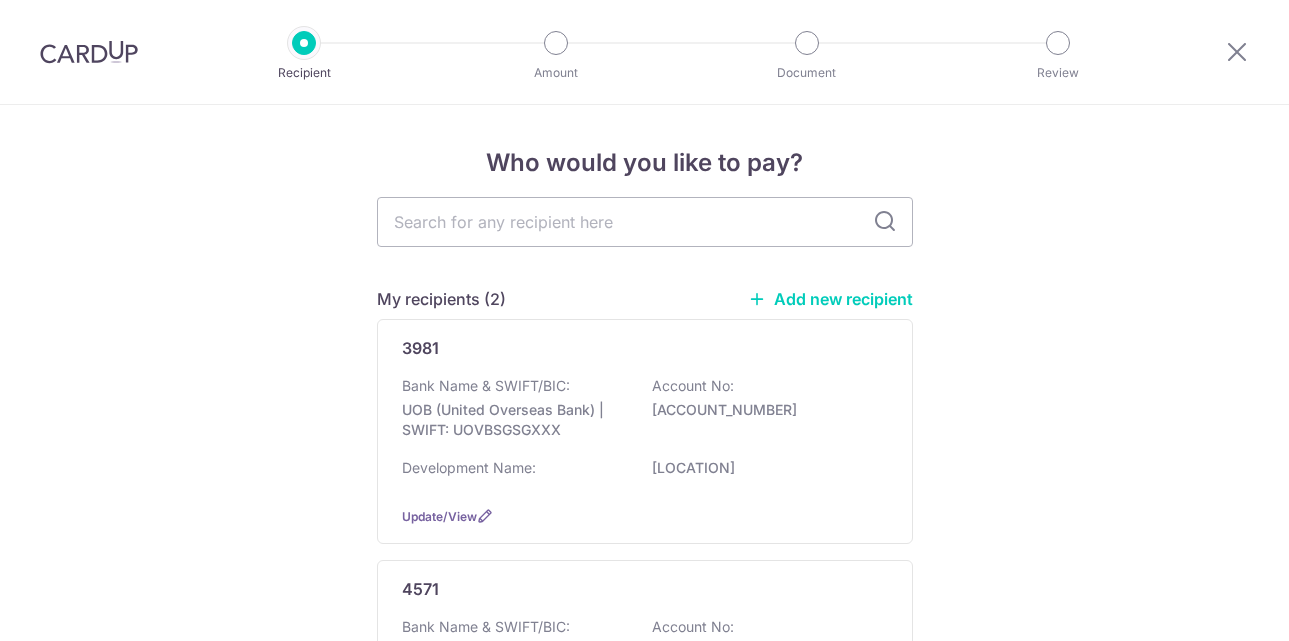 scroll, scrollTop: 0, scrollLeft: 0, axis: both 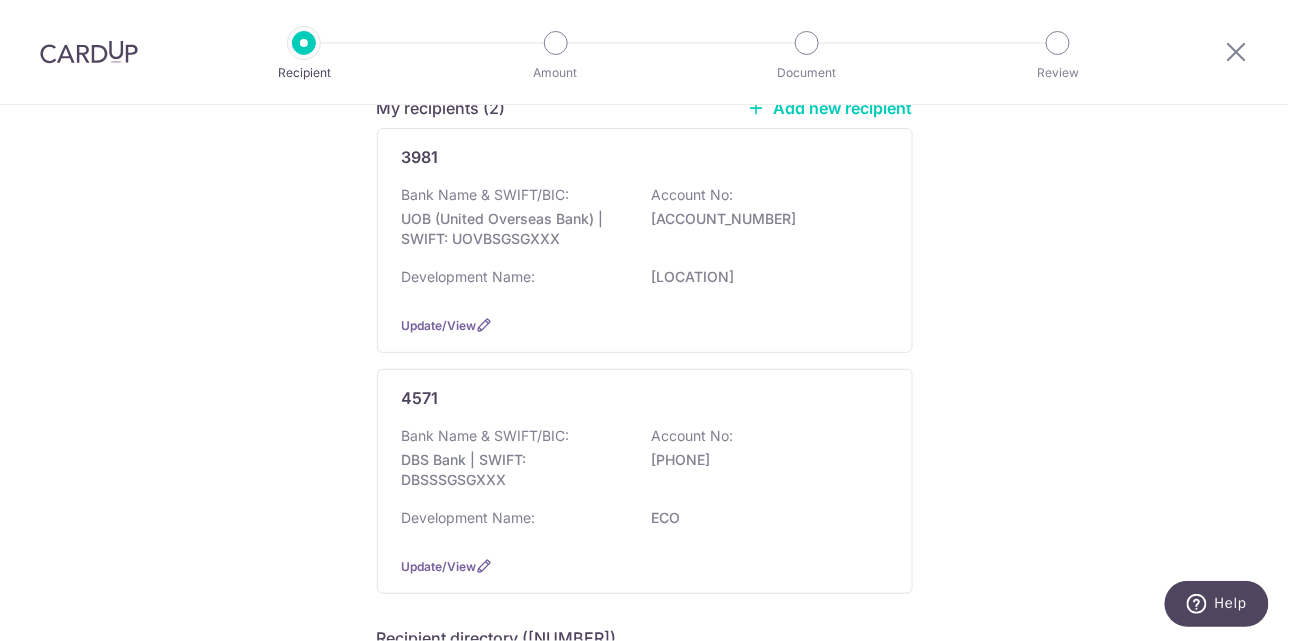 click on "Bank Name & SWIFT/BIC:
UOB (United Overseas Bank) | SWIFT: UOVBSGSGXXX
Account No:
4503094619" at bounding box center (645, 222) 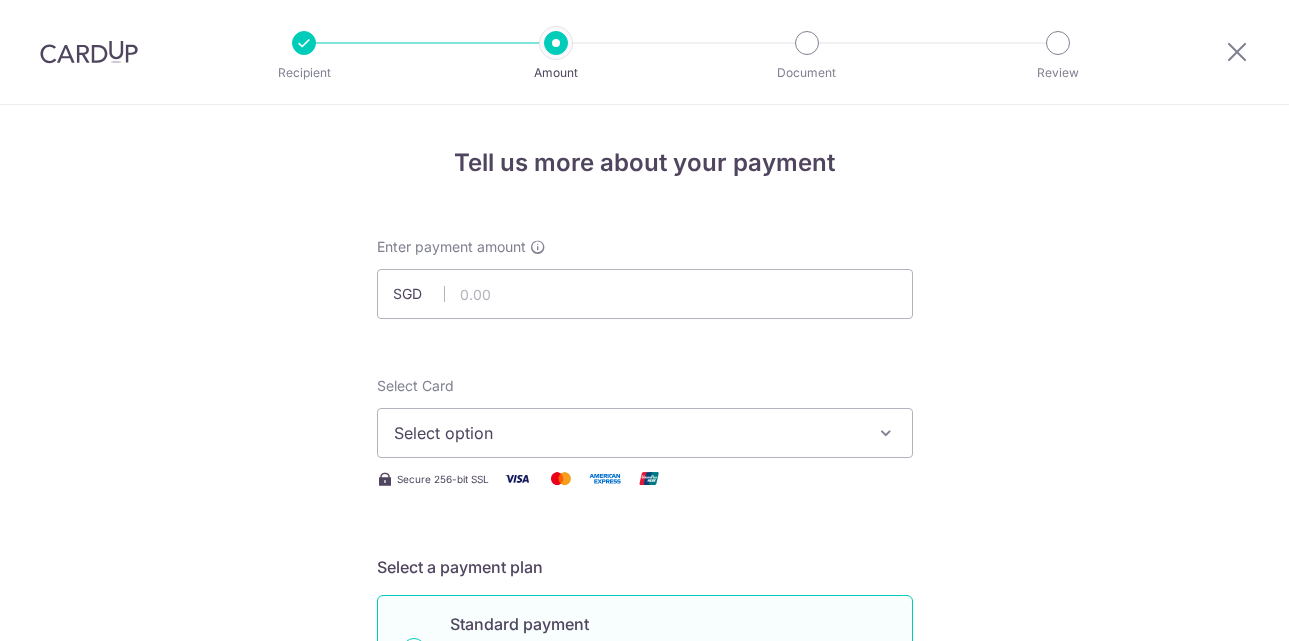scroll, scrollTop: 0, scrollLeft: 0, axis: both 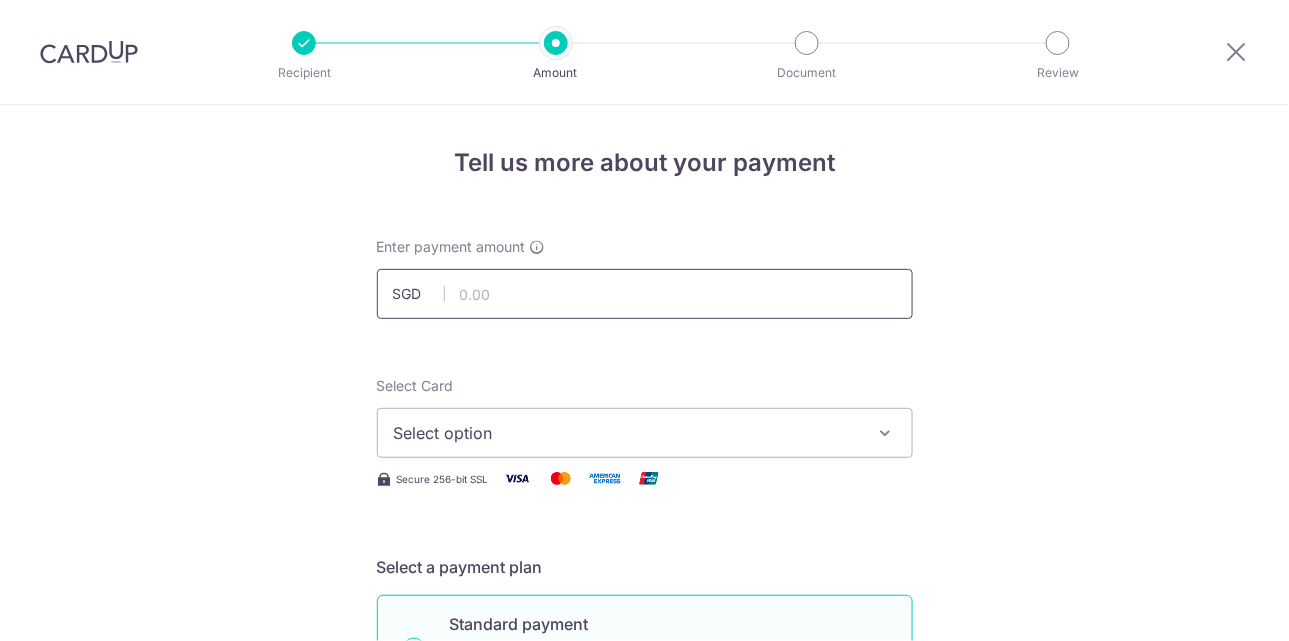 drag, startPoint x: 0, startPoint y: 0, endPoint x: 500, endPoint y: 318, distance: 592.5572 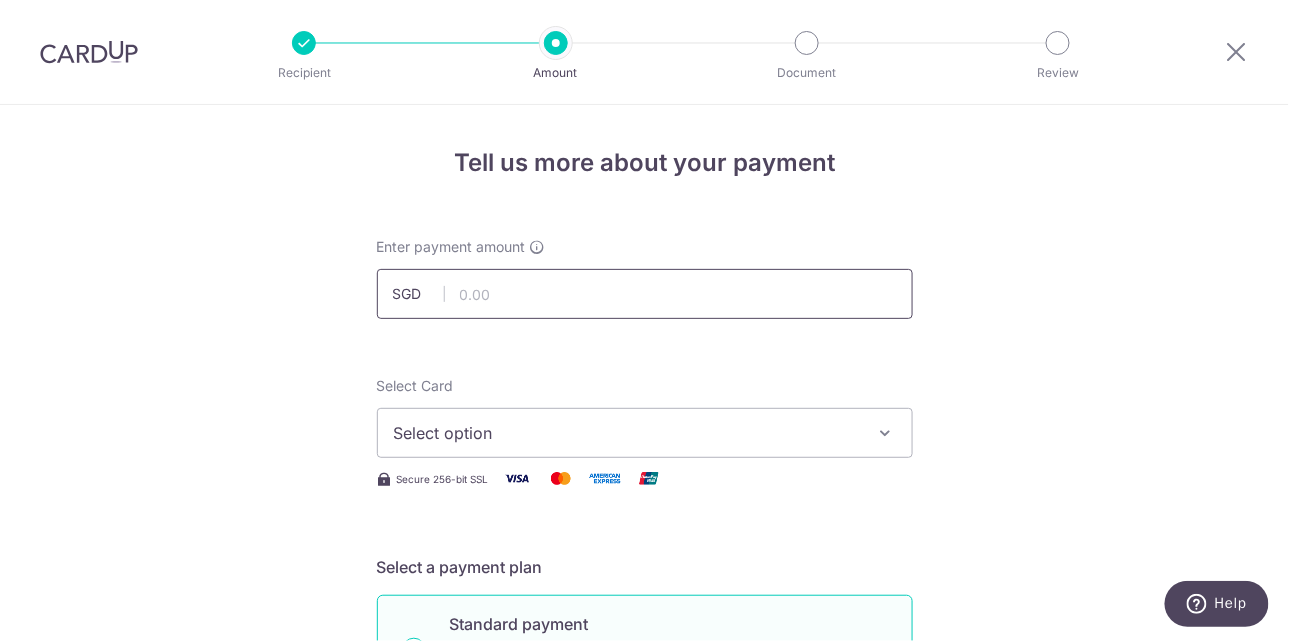 type on "595.14" 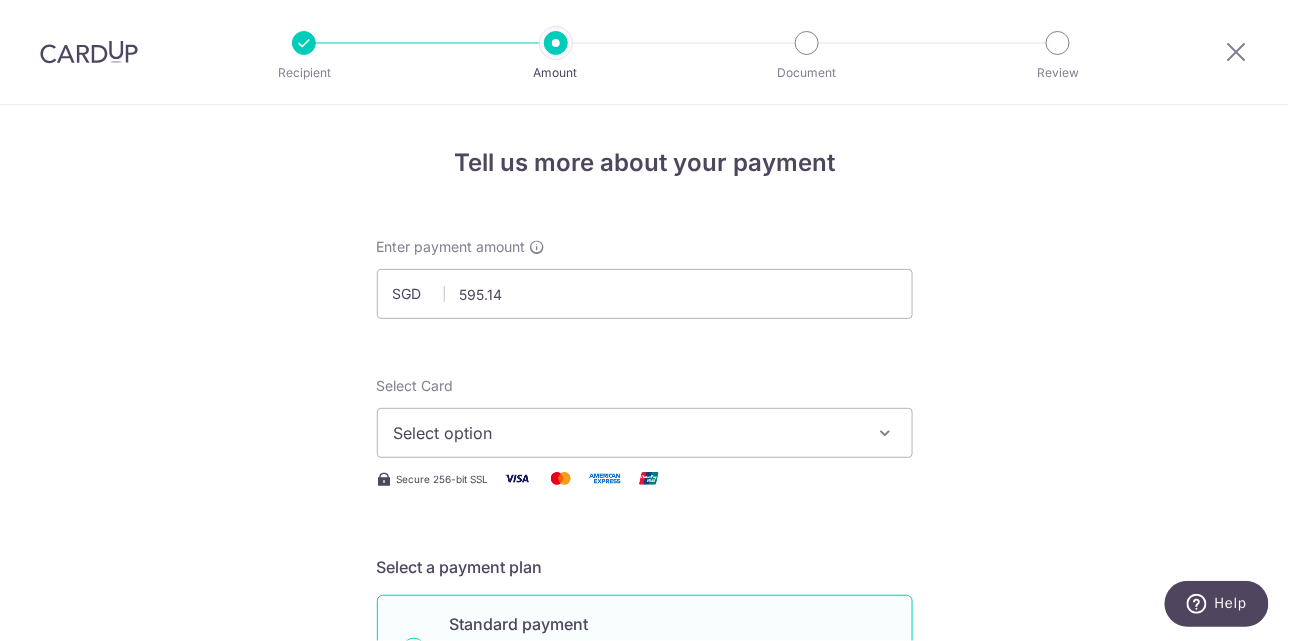 click on "Select option" at bounding box center (627, 433) 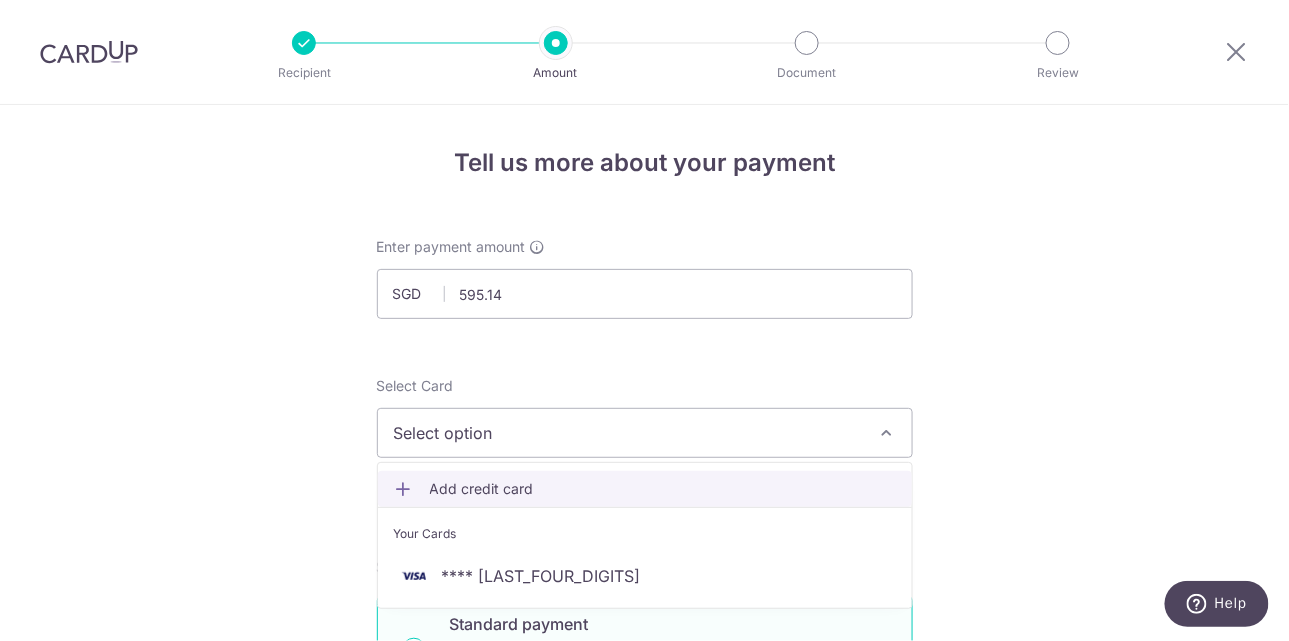 click on "Add credit card" at bounding box center (663, 489) 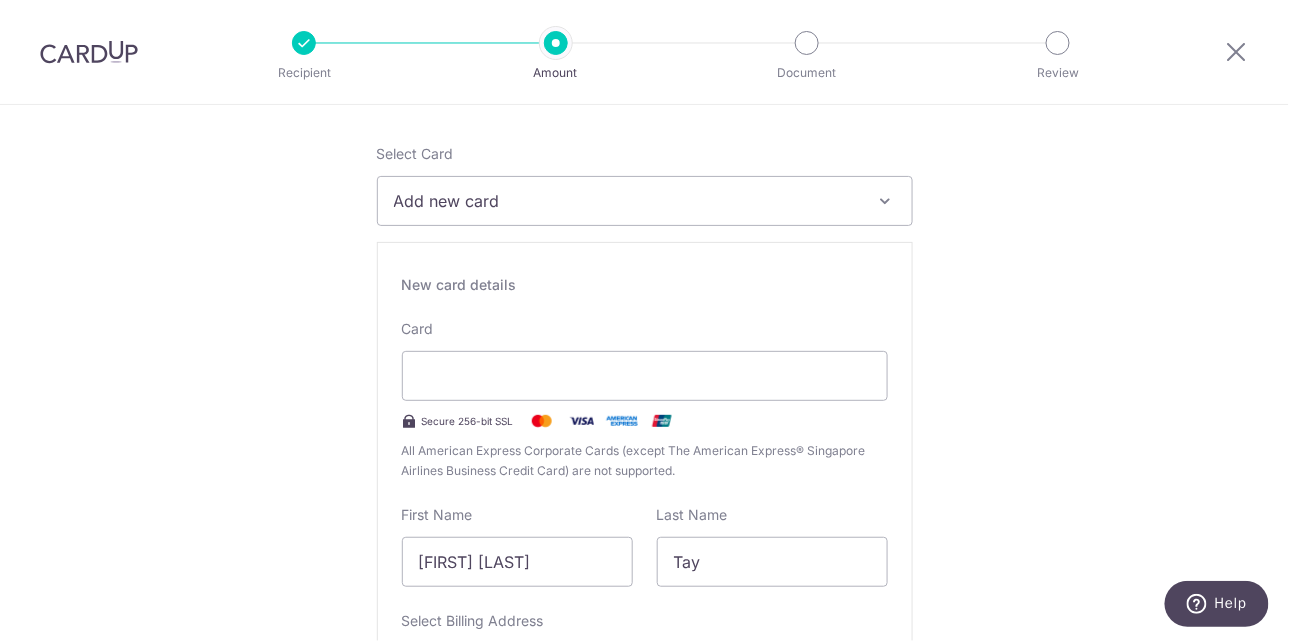 scroll, scrollTop: 232, scrollLeft: 0, axis: vertical 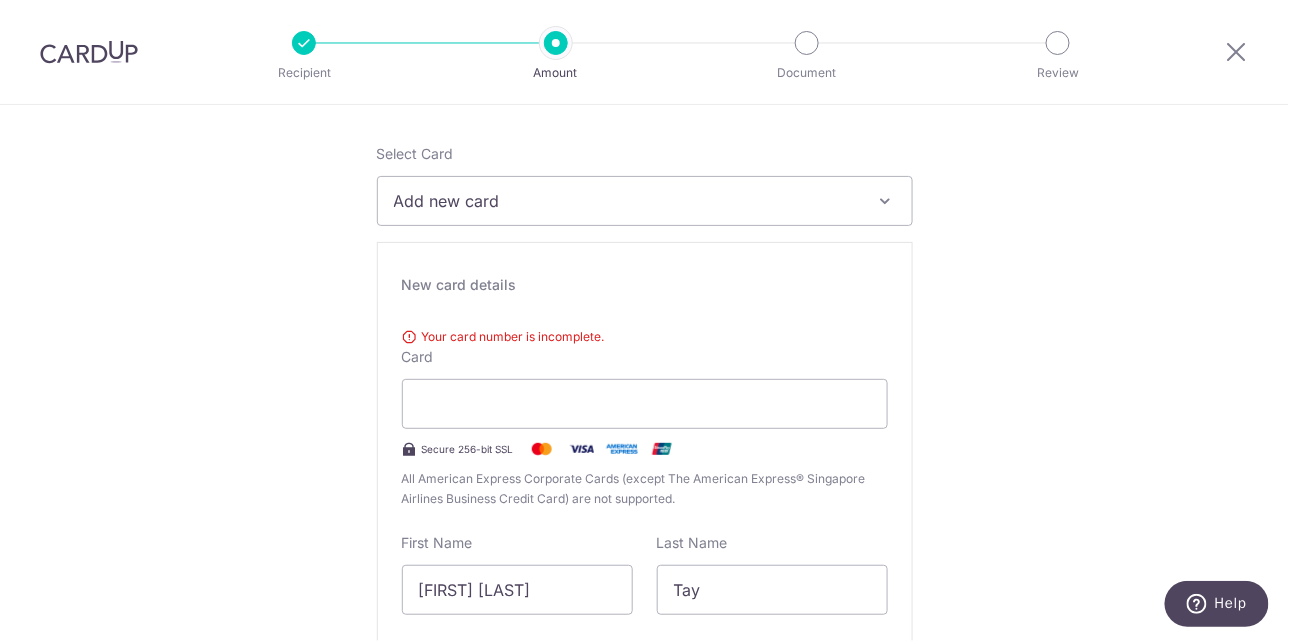 type on "07 / 2030" 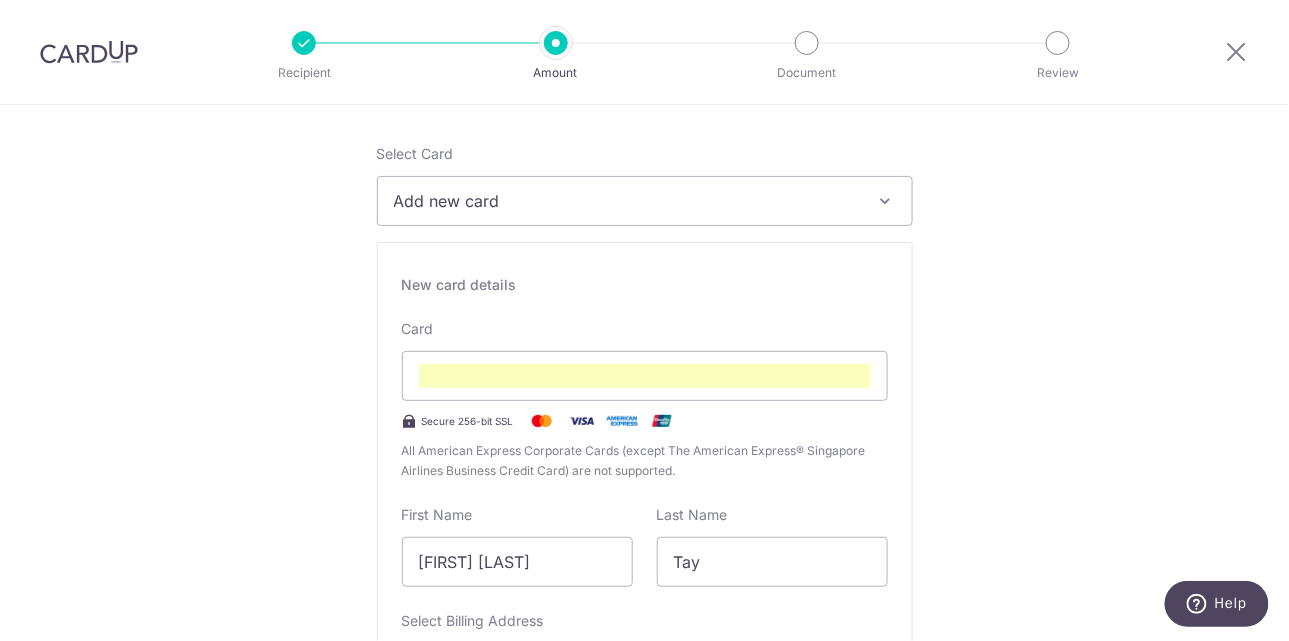 scroll, scrollTop: 261, scrollLeft: 0, axis: vertical 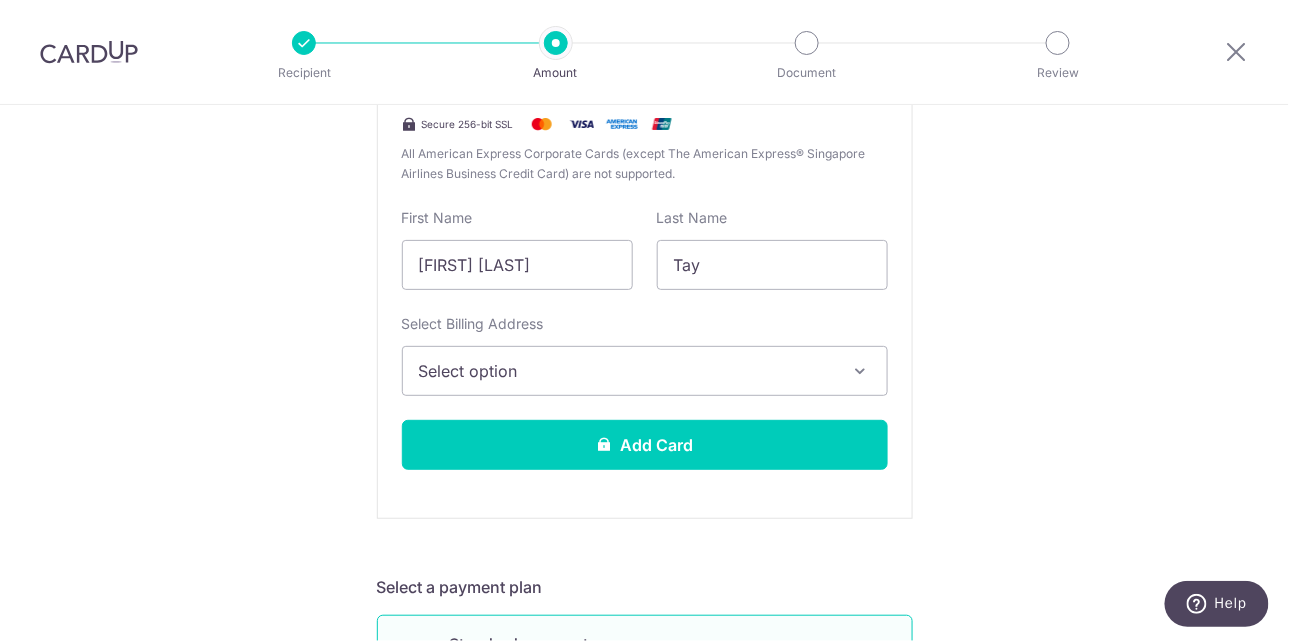 click on "Select option" at bounding box center (645, 371) 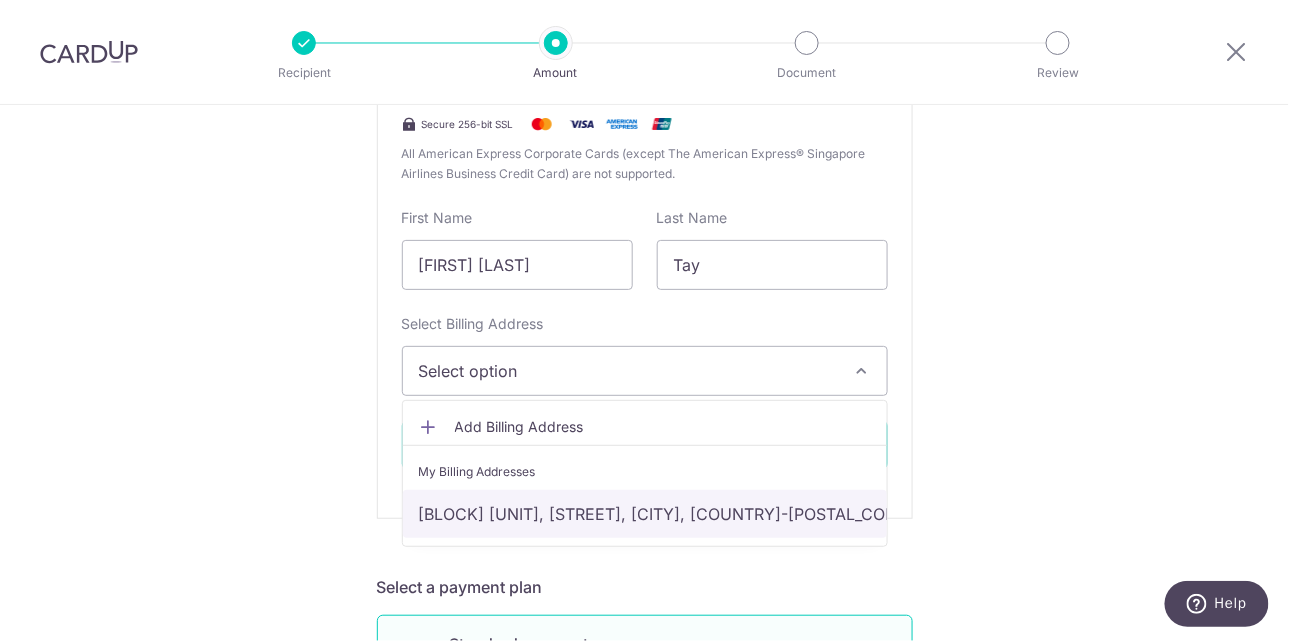 click on "Blk [NUMBER][LETTER], #[NUMBER]-[NUMBER] , [STREET], [CITY], [CITY]-[POSTAL_CODE]" at bounding box center [645, 514] 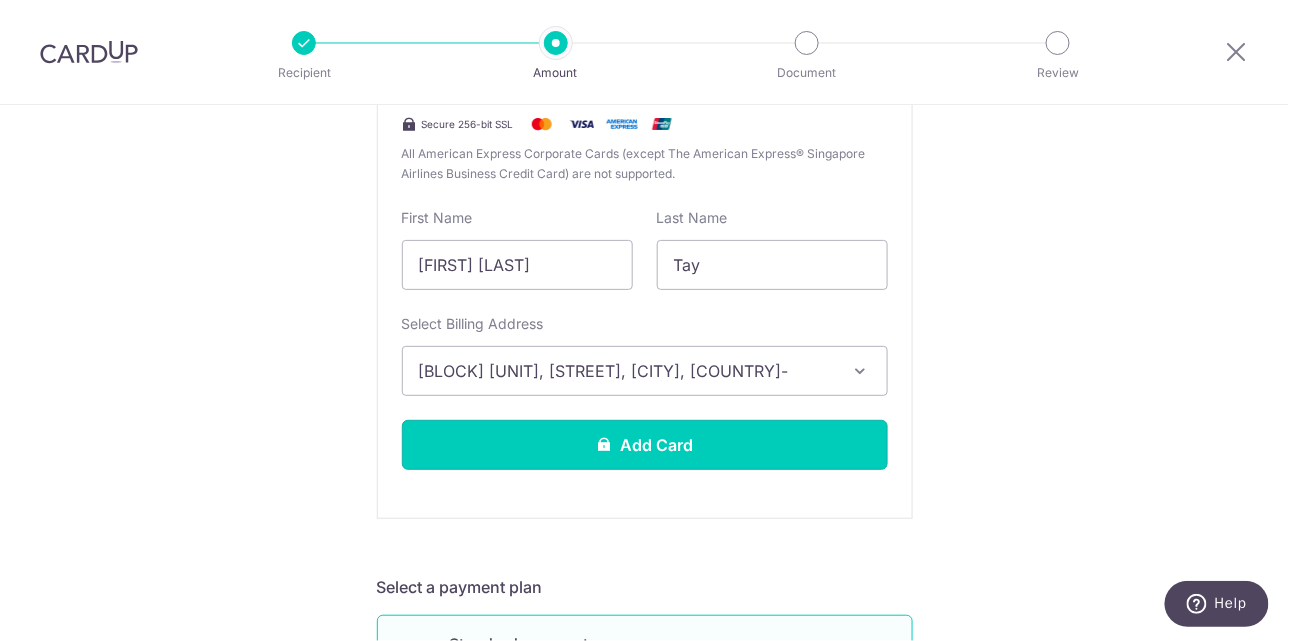 click on "Add Card" at bounding box center (645, 445) 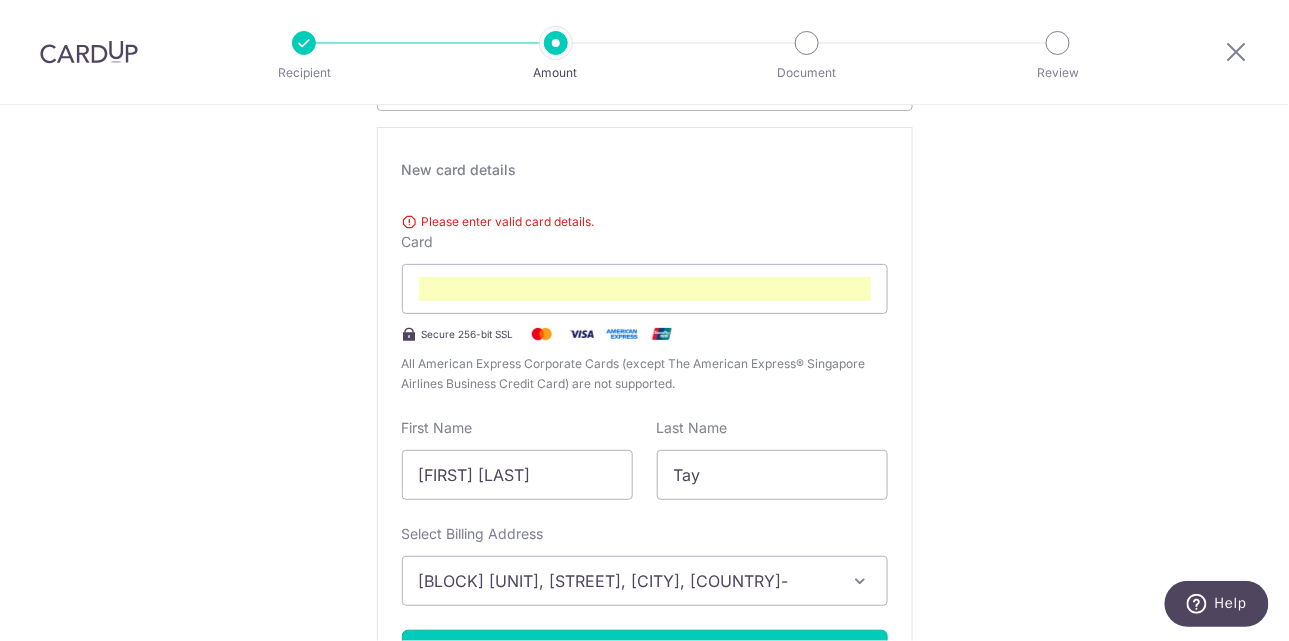 scroll, scrollTop: 346, scrollLeft: 0, axis: vertical 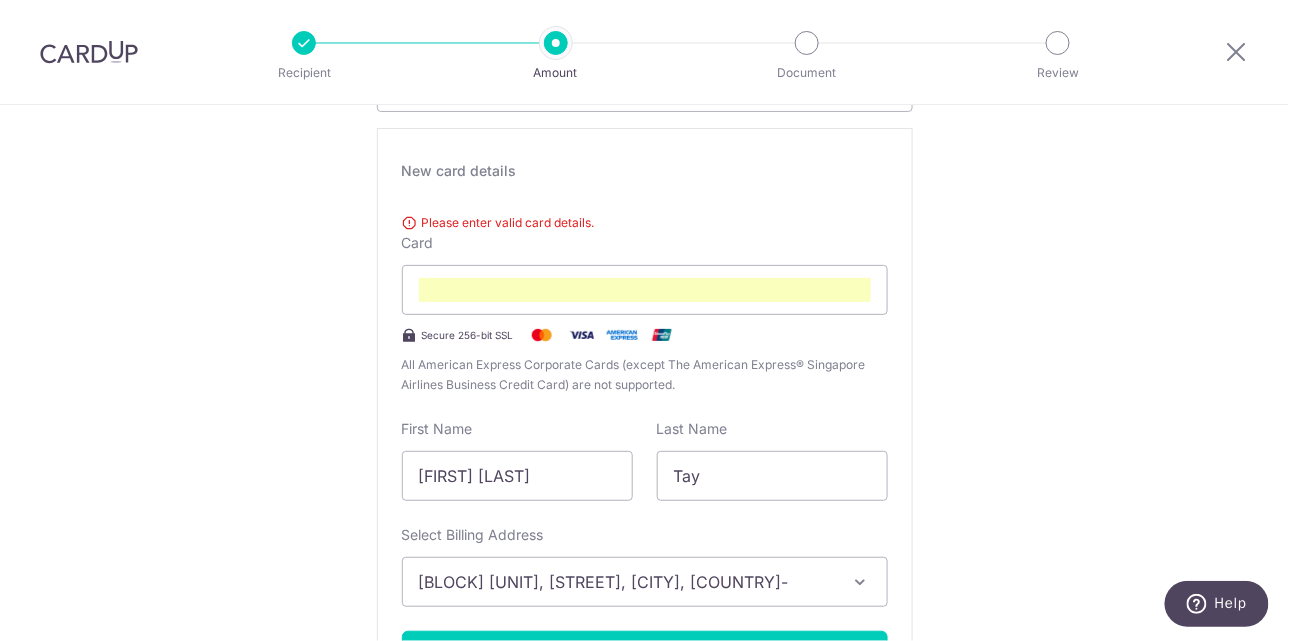 click on "Please enter valid card details.
Card
Secure 256-bit SSL
All American Express Corporate Cards (except The American Express® Singapore Airlines Business Credit Card) are not supported." at bounding box center [645, 300] 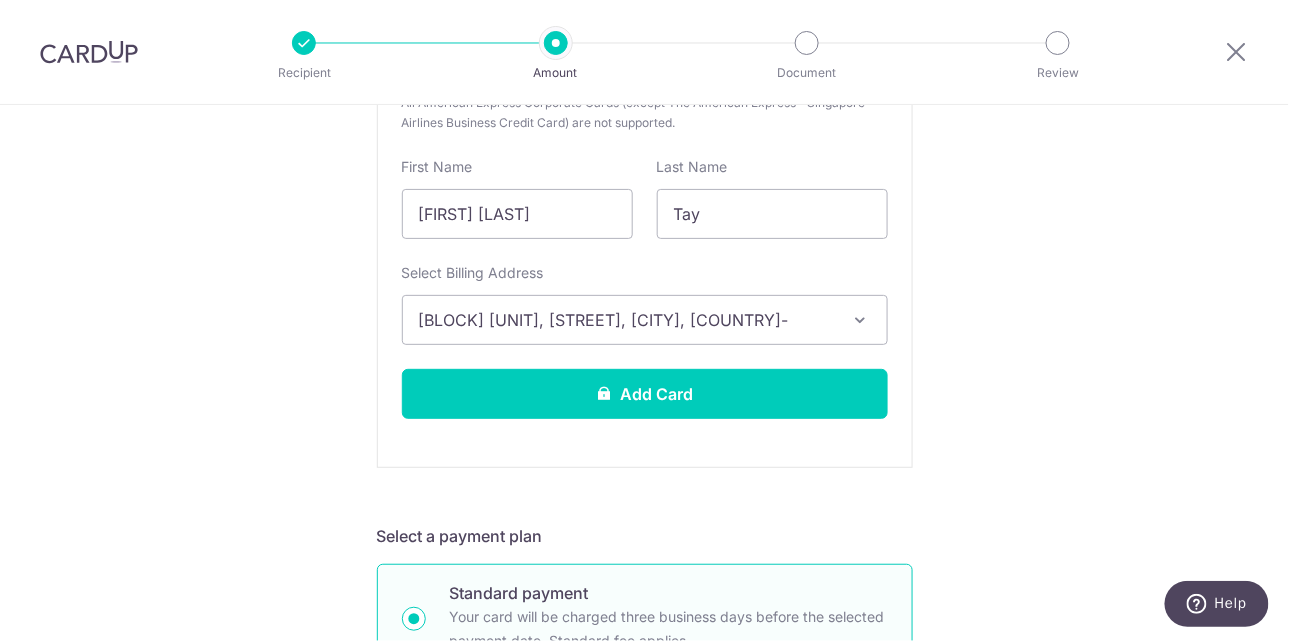 scroll, scrollTop: 580, scrollLeft: 0, axis: vertical 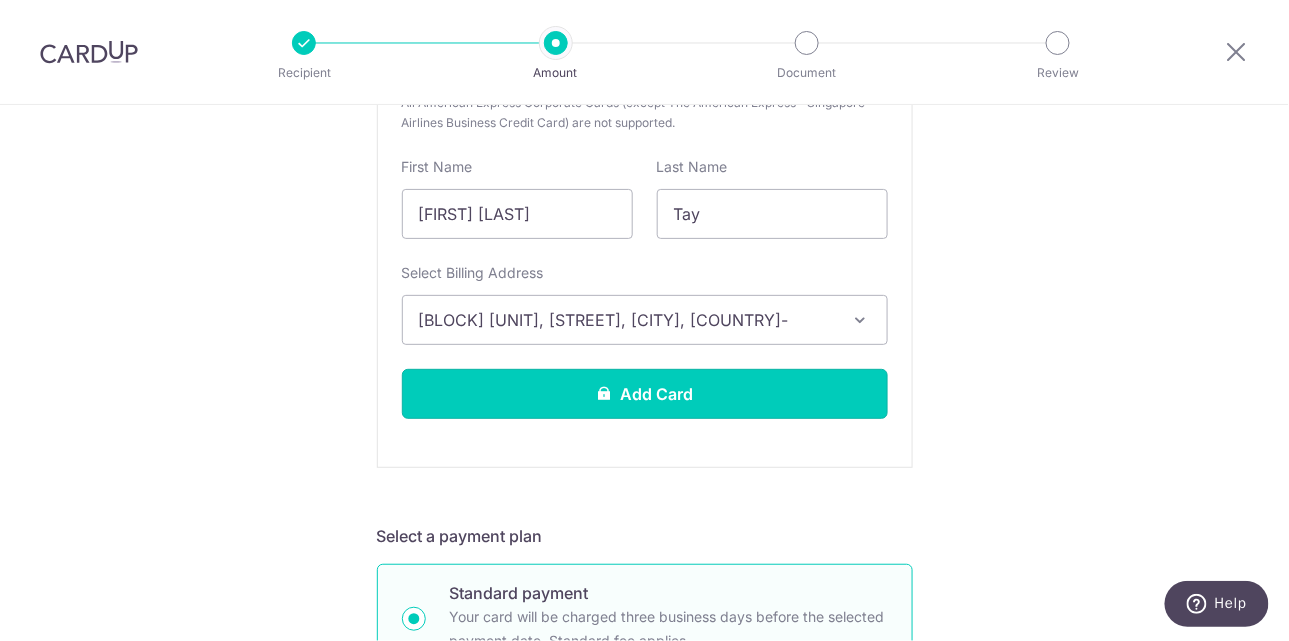 click on "Add Card" at bounding box center [645, 394] 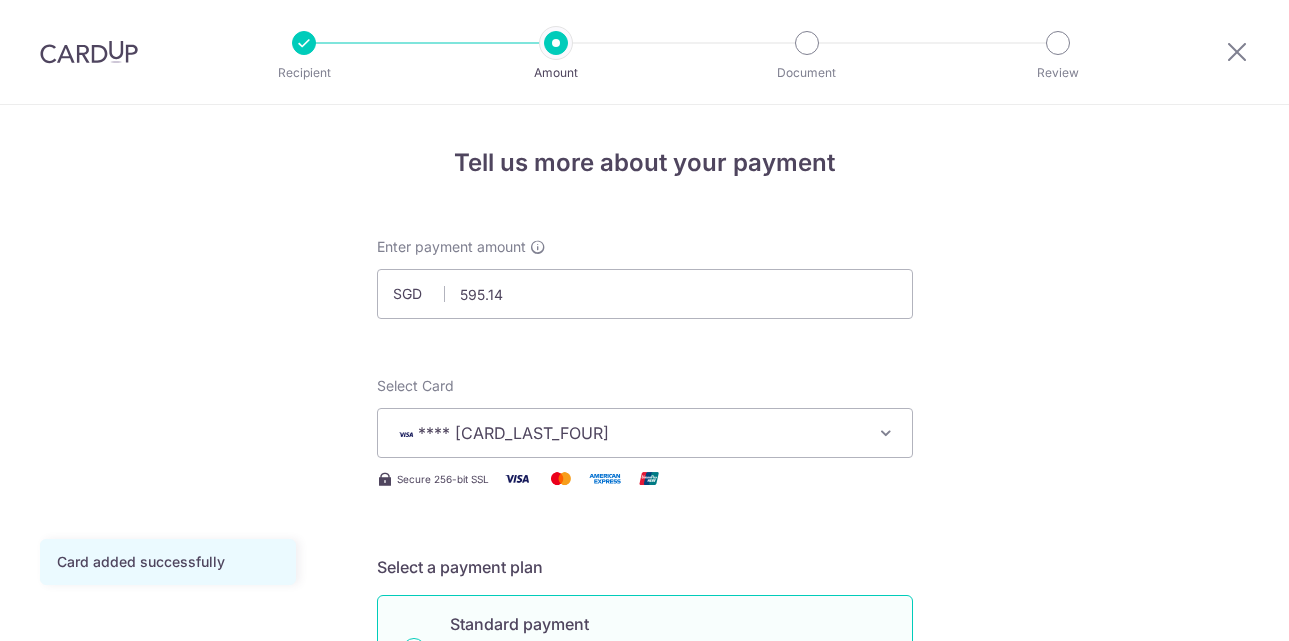 scroll, scrollTop: 0, scrollLeft: 0, axis: both 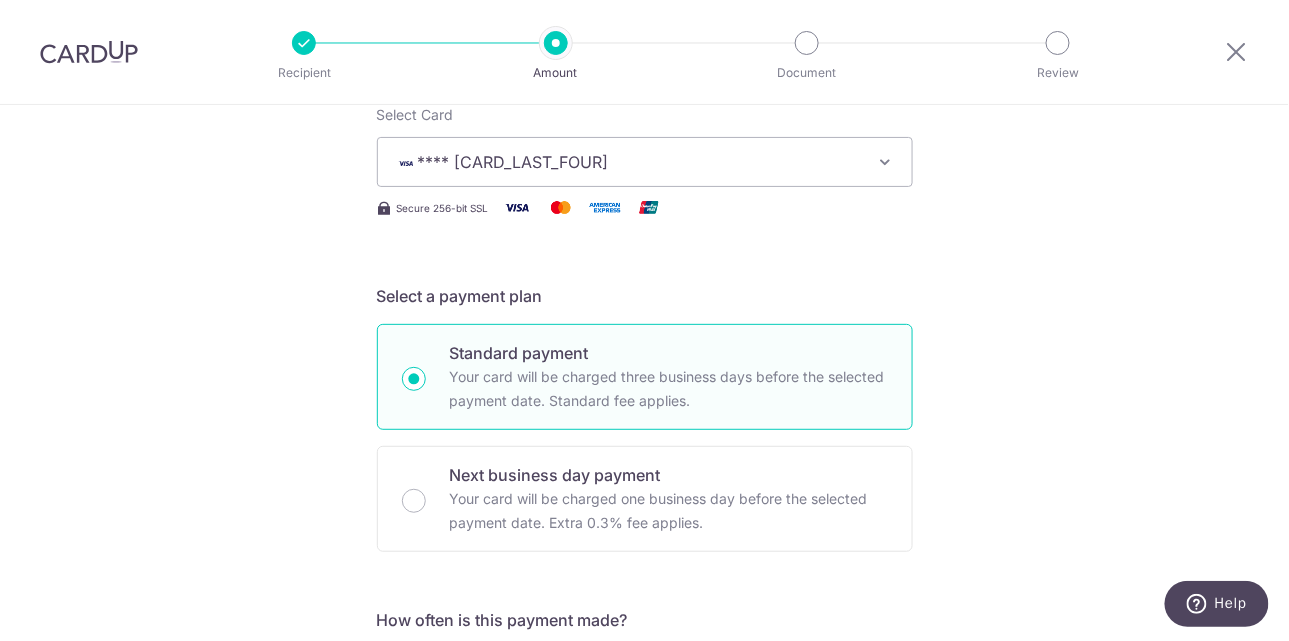 click on "Your card will be charged one business day before the selected payment date. Extra 0.3% fee applies." at bounding box center [669, 511] 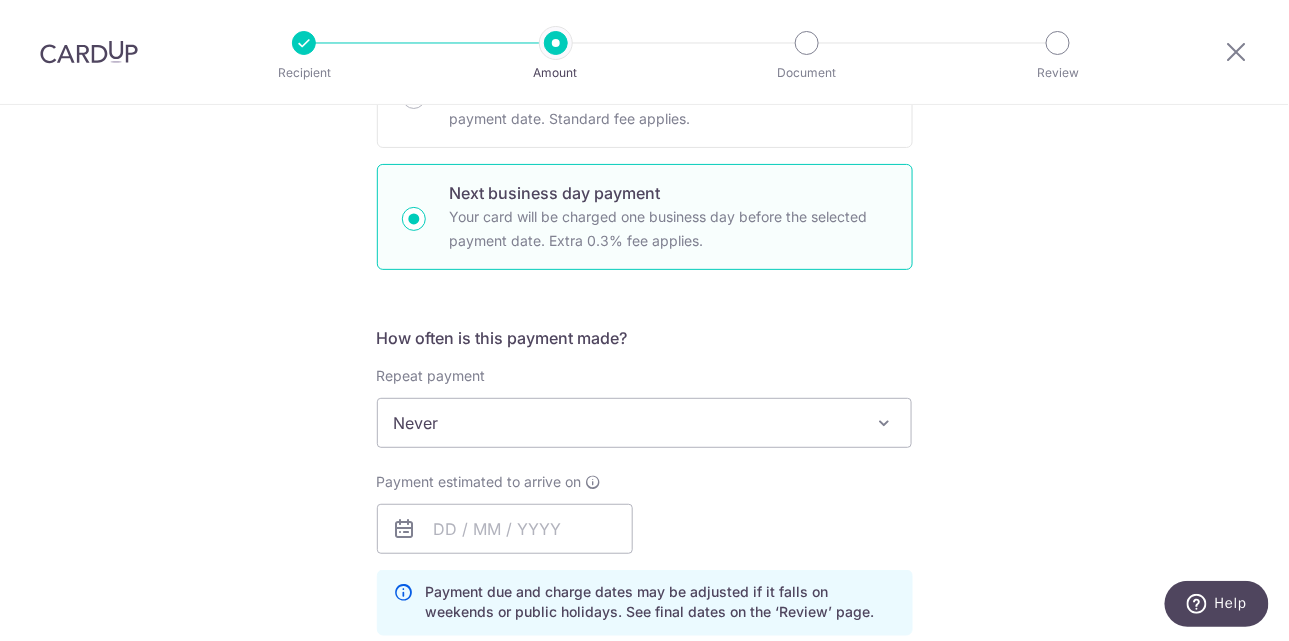 scroll, scrollTop: 561, scrollLeft: 0, axis: vertical 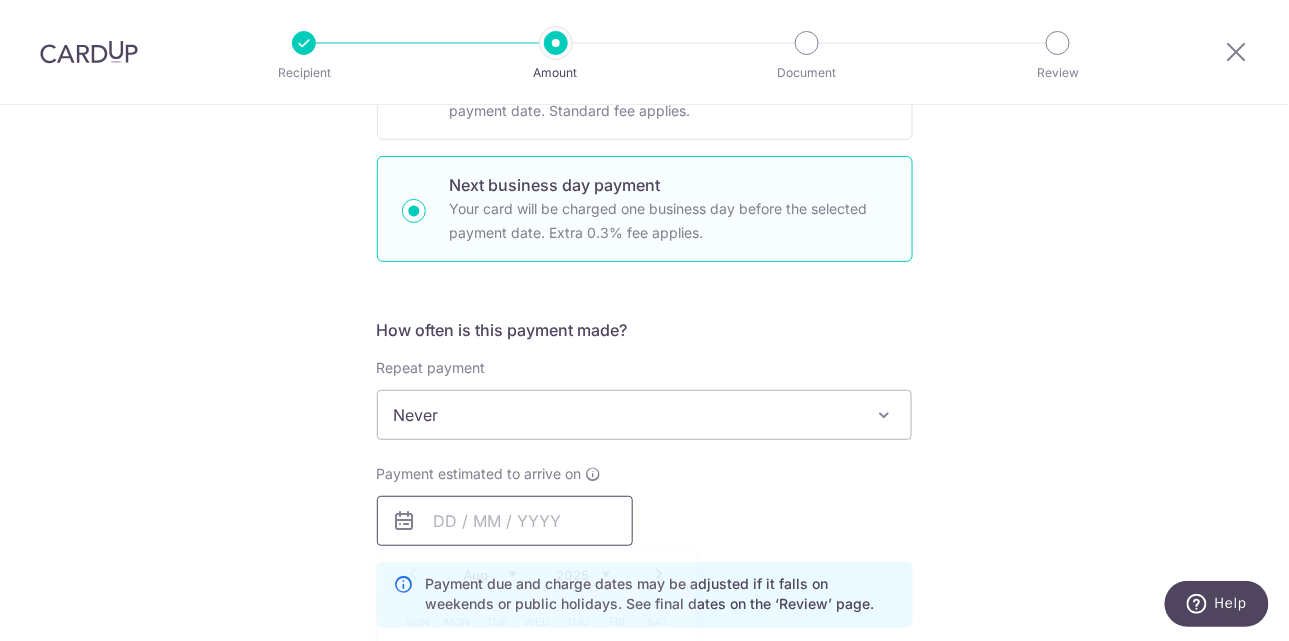 click at bounding box center (505, 521) 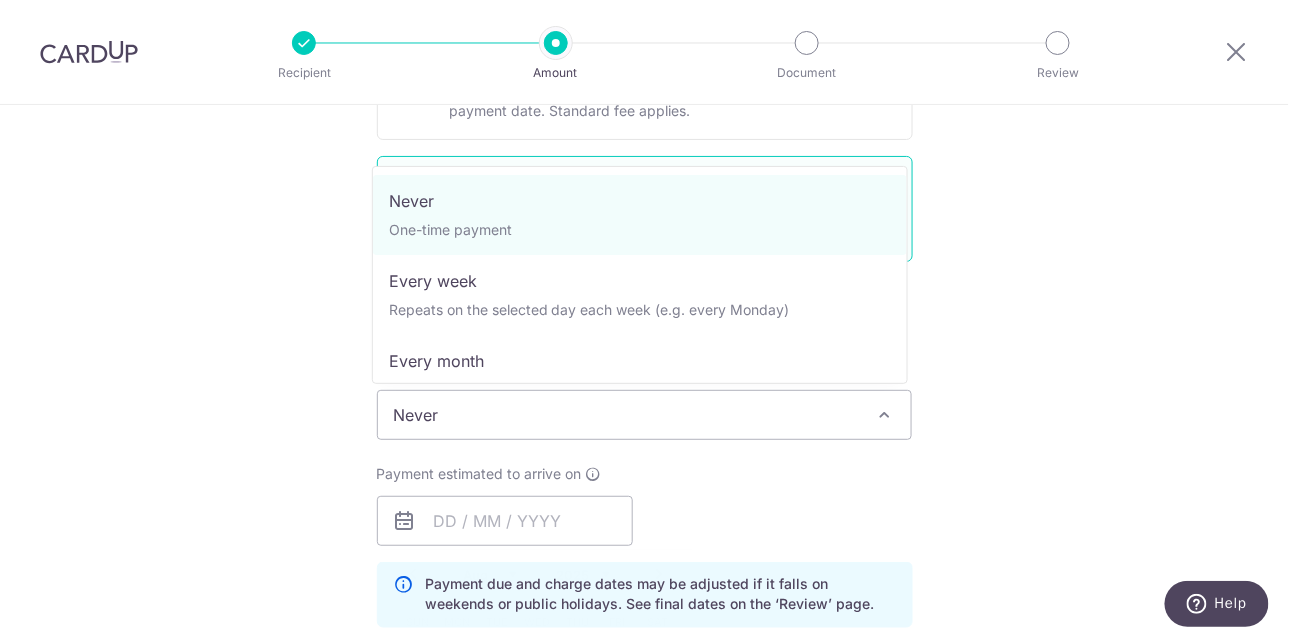 click on "Never" at bounding box center [645, 415] 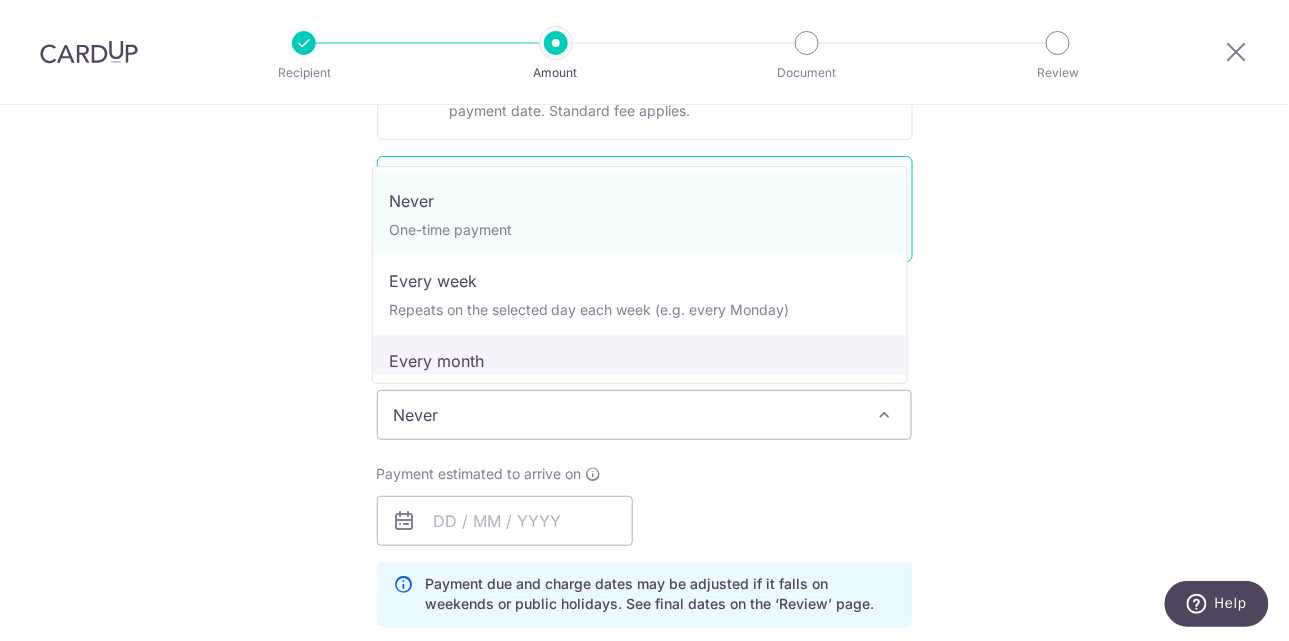 scroll, scrollTop: 561, scrollLeft: 0, axis: vertical 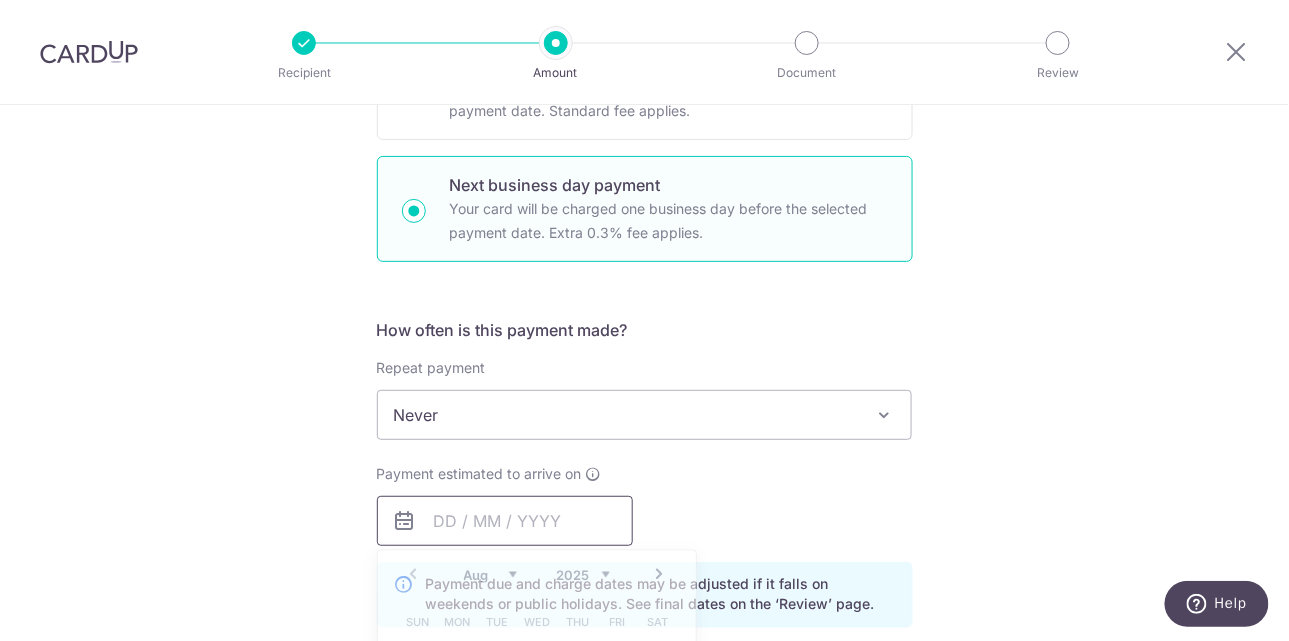 click at bounding box center [505, 521] 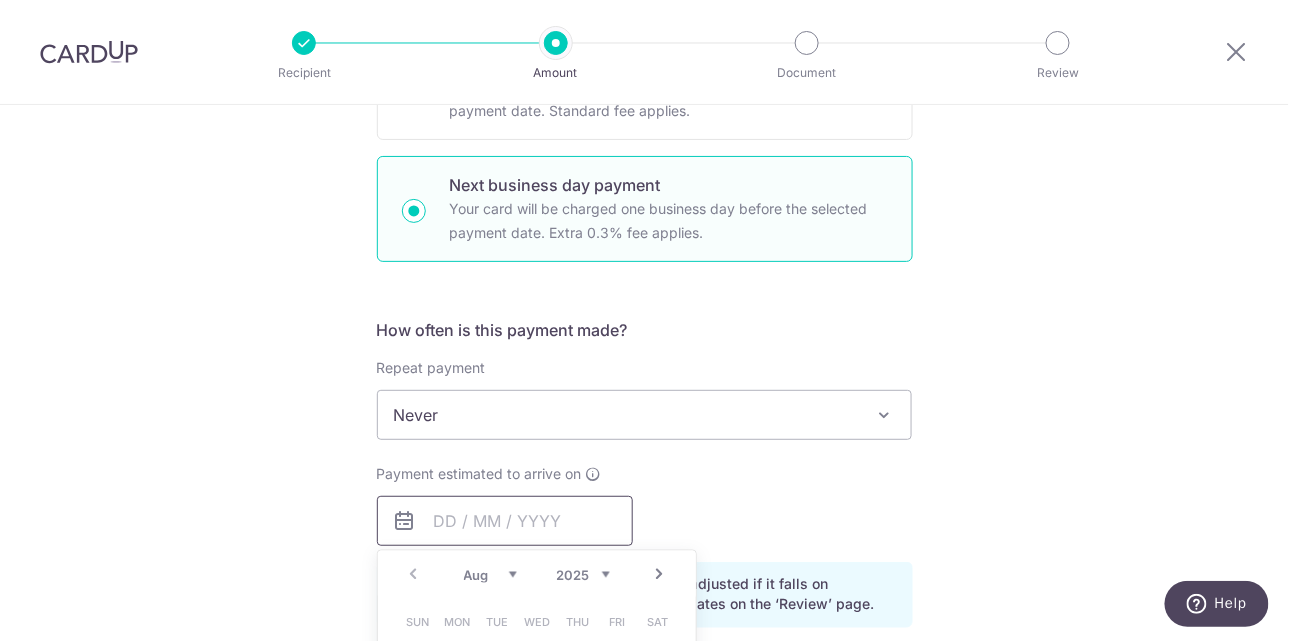 scroll, scrollTop: 857, scrollLeft: 0, axis: vertical 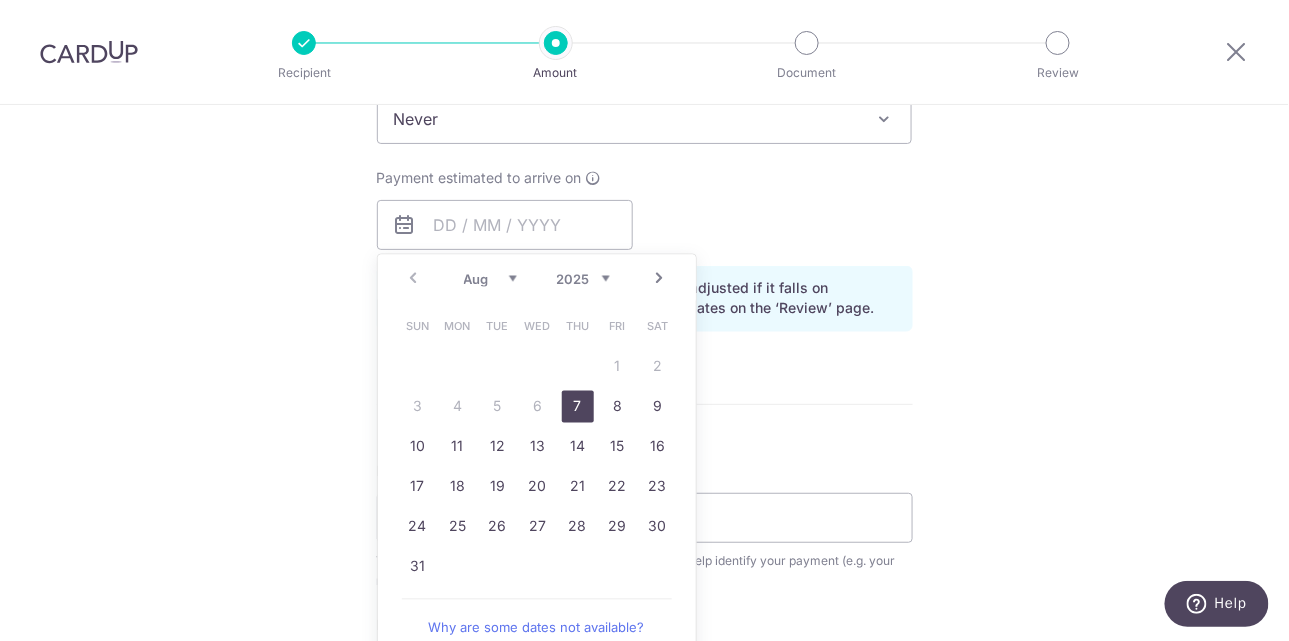 click on "7" at bounding box center (578, 407) 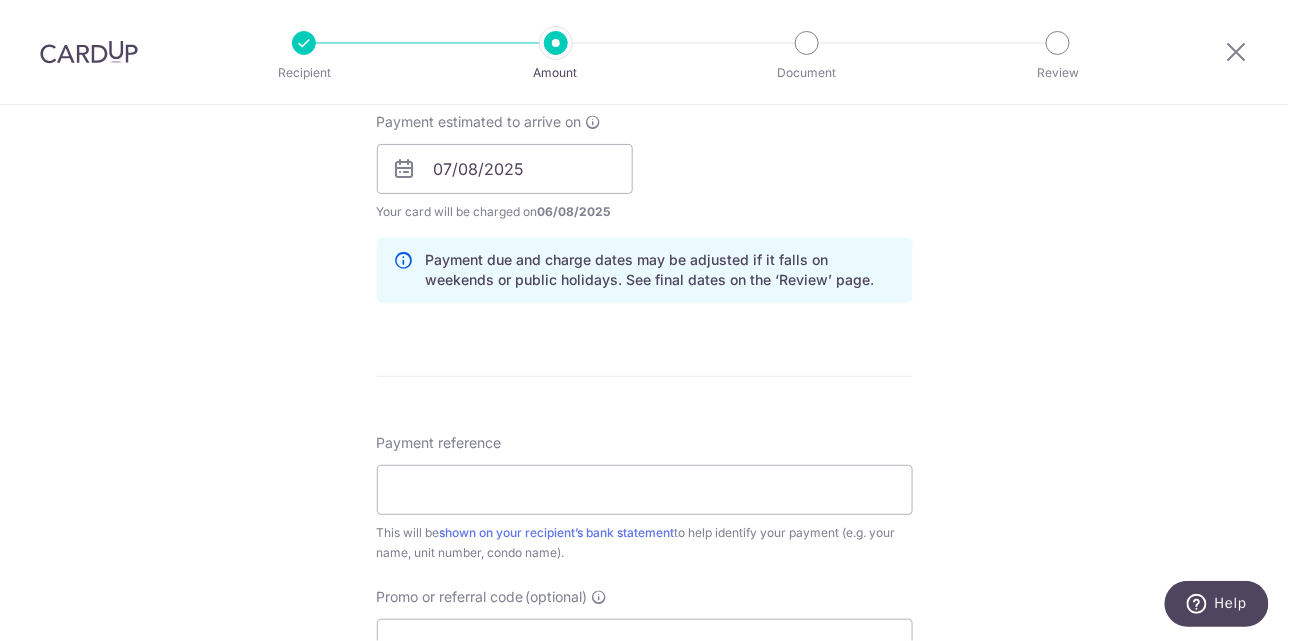 scroll, scrollTop: 913, scrollLeft: 0, axis: vertical 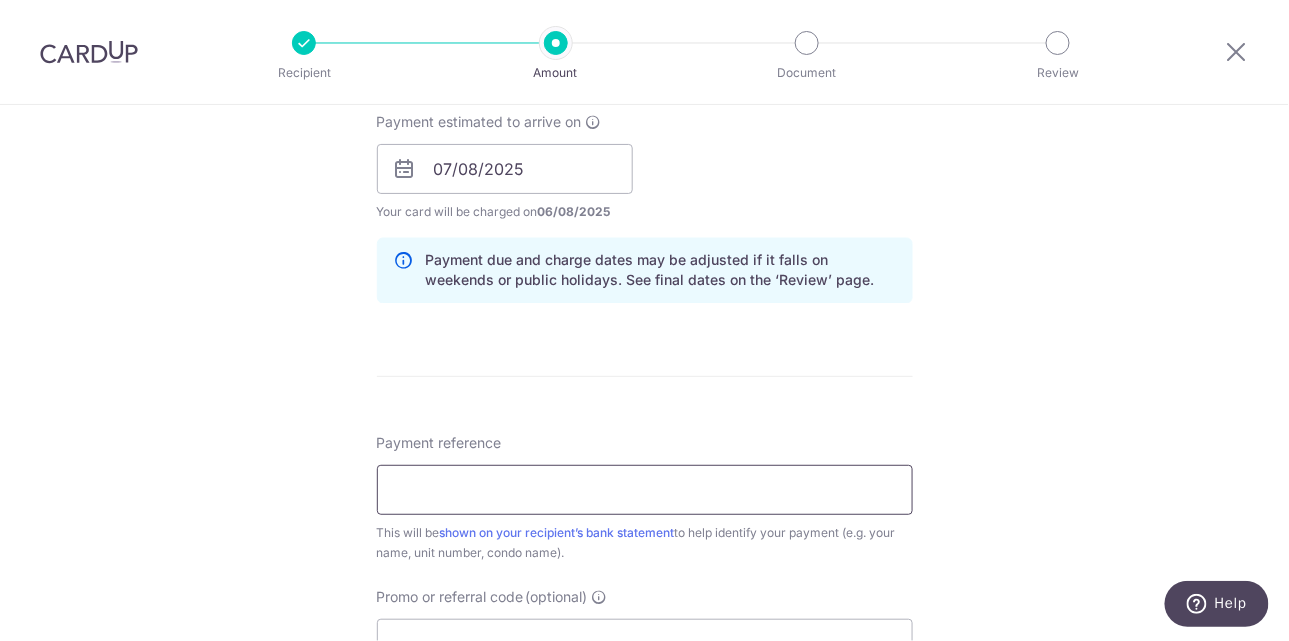 click on "Payment reference" at bounding box center [645, 490] 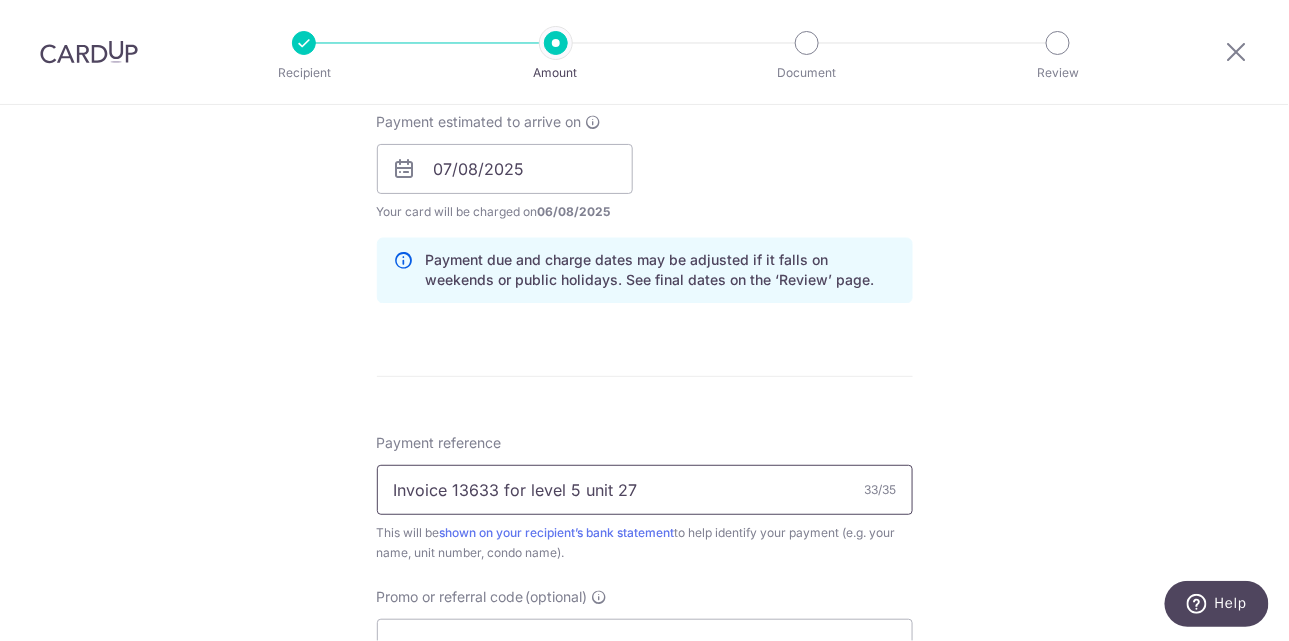 click on "Invoice 13633 for level 5 unit 27" at bounding box center (645, 490) 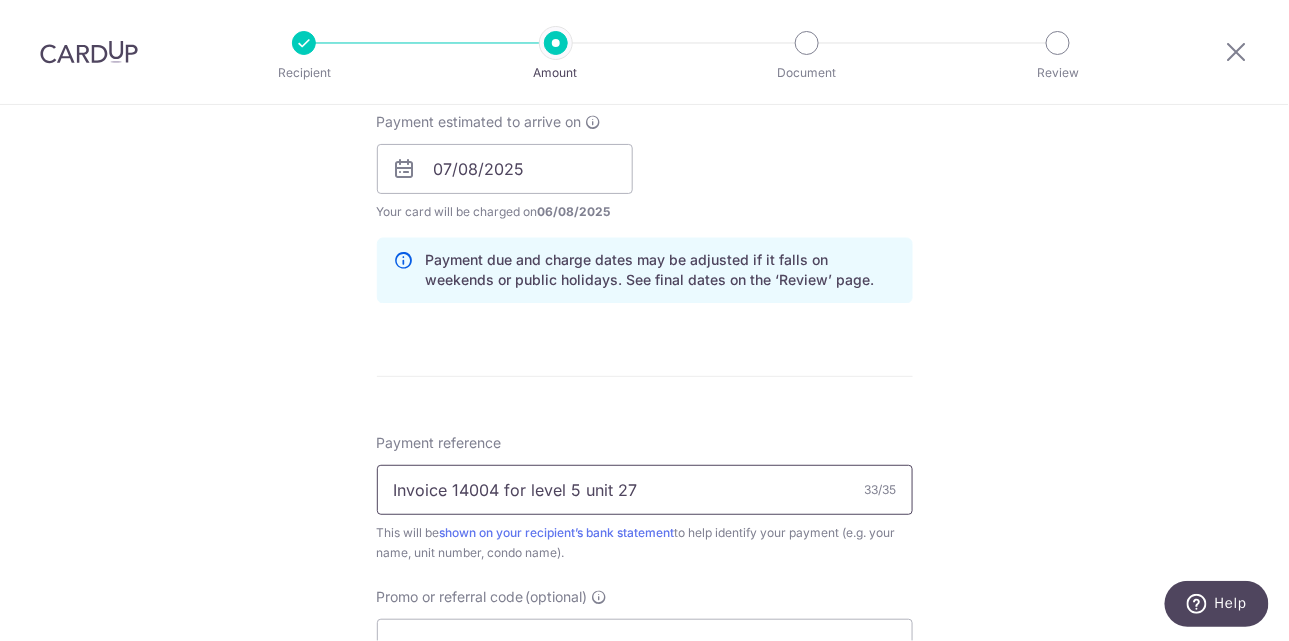 type on "Invoice 14004 for level 5 unit 27" 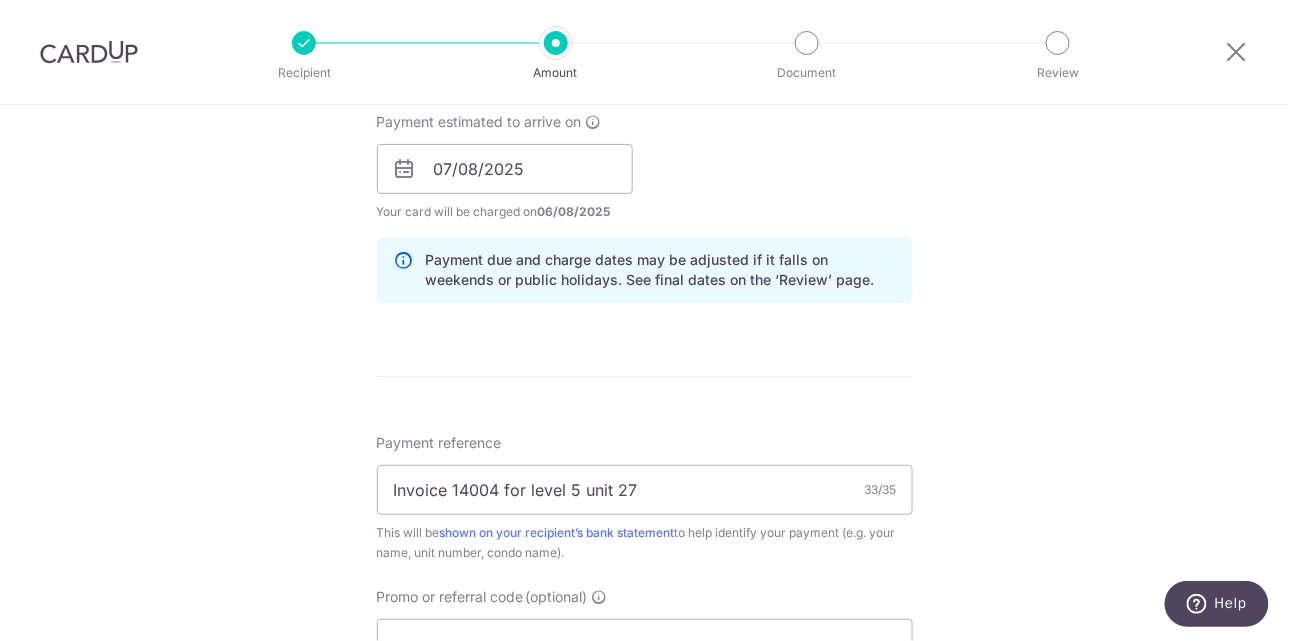 click on "SGD         595.14
595.14
Card added successfully
Select Card
**** 1803
Add credit card
Your Cards
**** 6890
**** 1803
Secure 256-bit SSL
Text
New card details
Card
Secure 256-bit SSL" at bounding box center [645, 205] 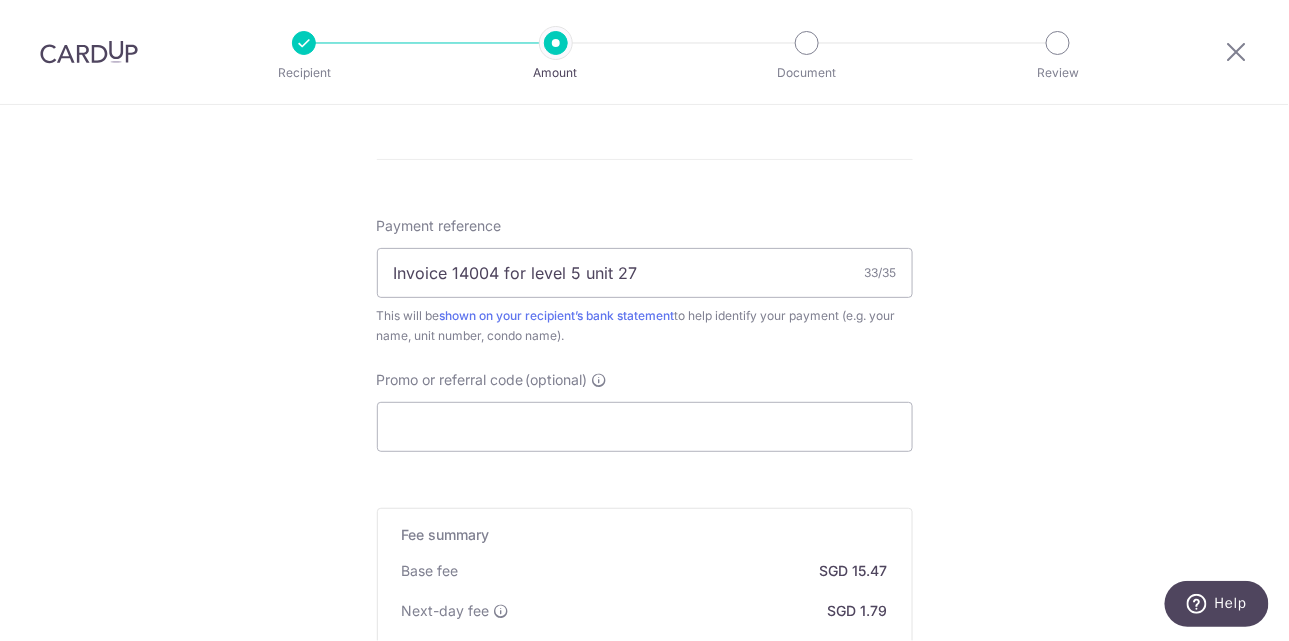 scroll, scrollTop: 1131, scrollLeft: 0, axis: vertical 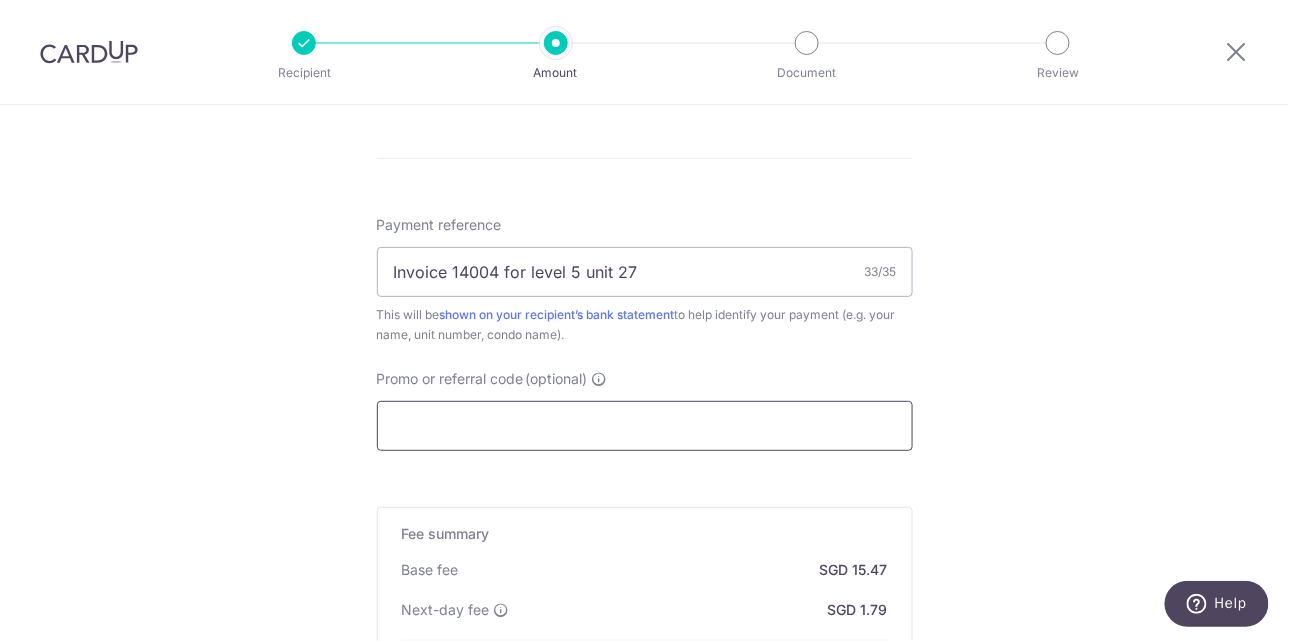 click on "Promo or referral code
(optional)" at bounding box center (645, 426) 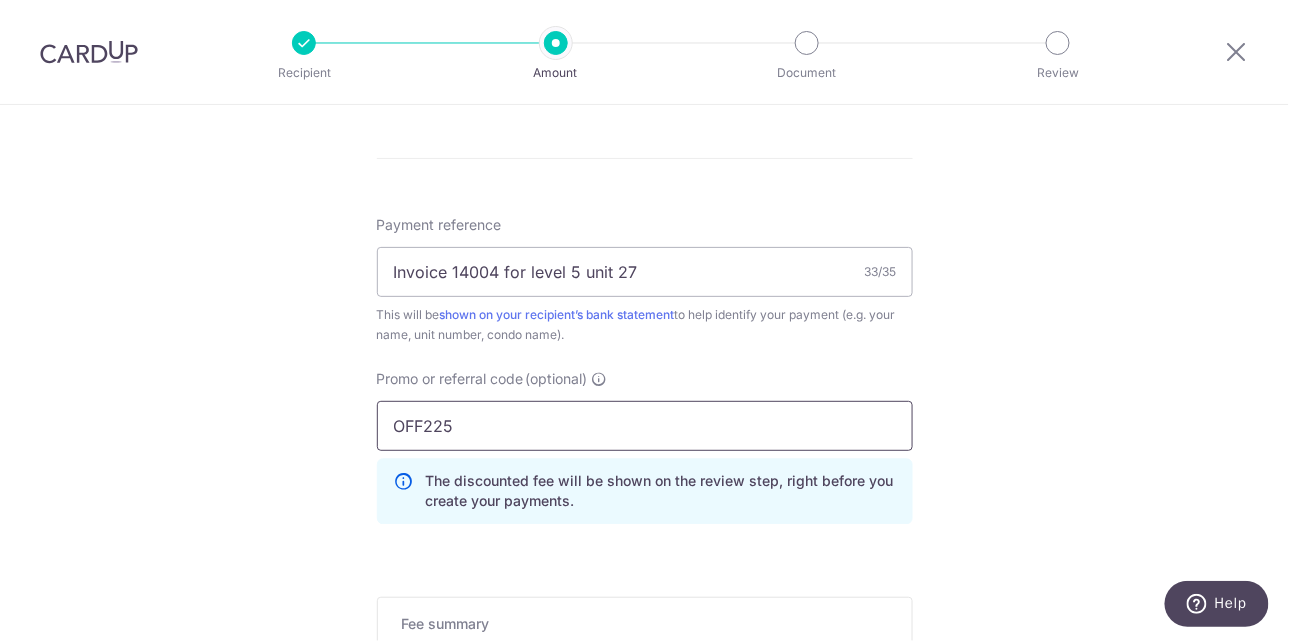 type on "OFF225" 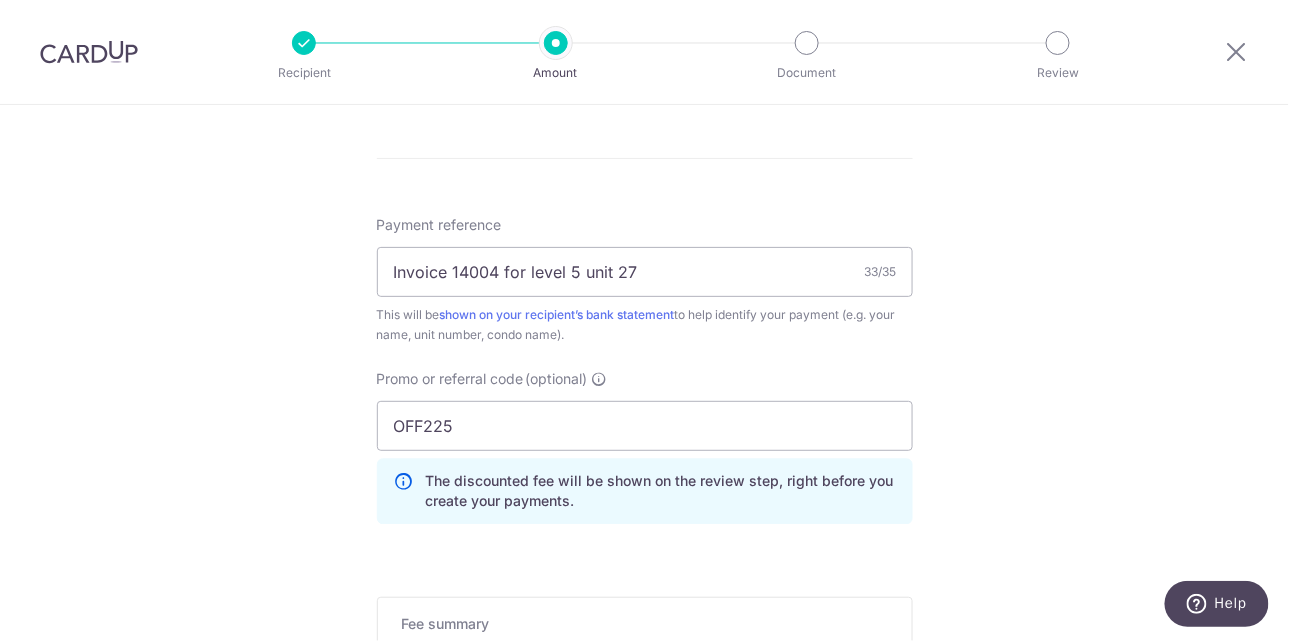 click on "Tell us more about your payment
Enter payment amount
SGD
595.14
595.14
Card added successfully
Select Card
**** 1803
Add credit card
Your Cards
**** 6890
**** 1803
Secure 256-bit SSL
Text
New card details
Card
Secure 256-bit SSL" at bounding box center [644, 13] 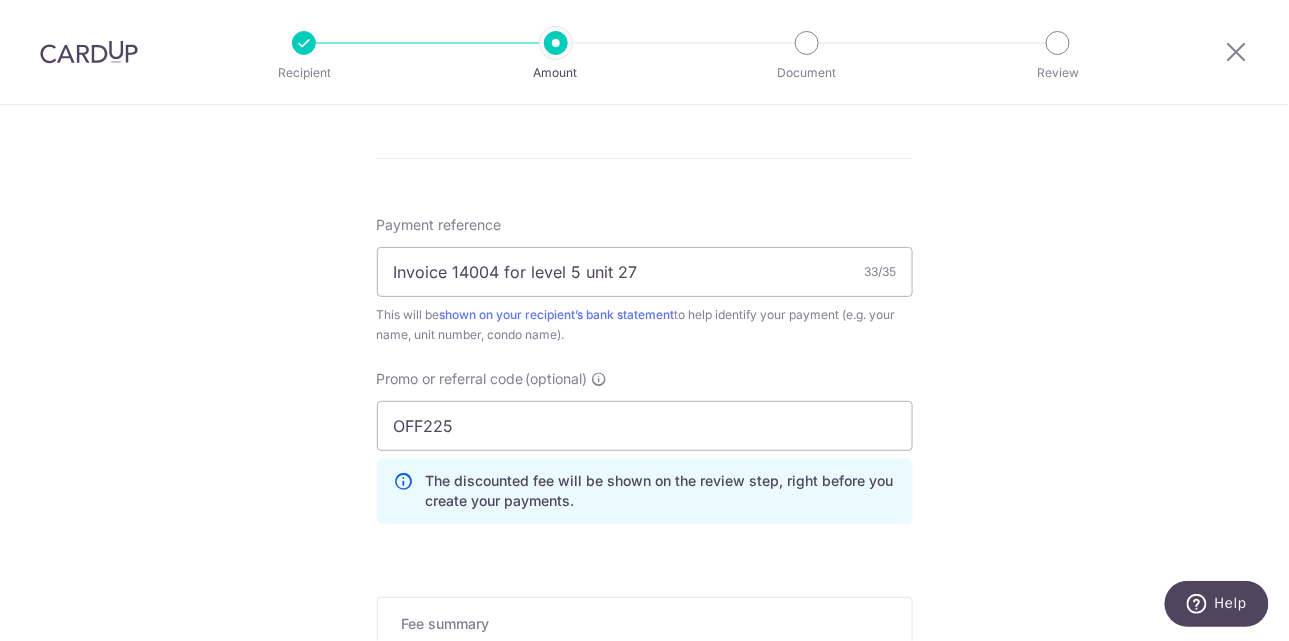 click on "Tell us more about your payment
Enter payment amount
SGD
595.14
595.14
Card added successfully
Select Card
**** 1803
Add credit card
Your Cards
**** 6890
**** 1803
Secure 256-bit SSL
Text
New card details
Card
Secure 256-bit SSL" at bounding box center (644, 13) 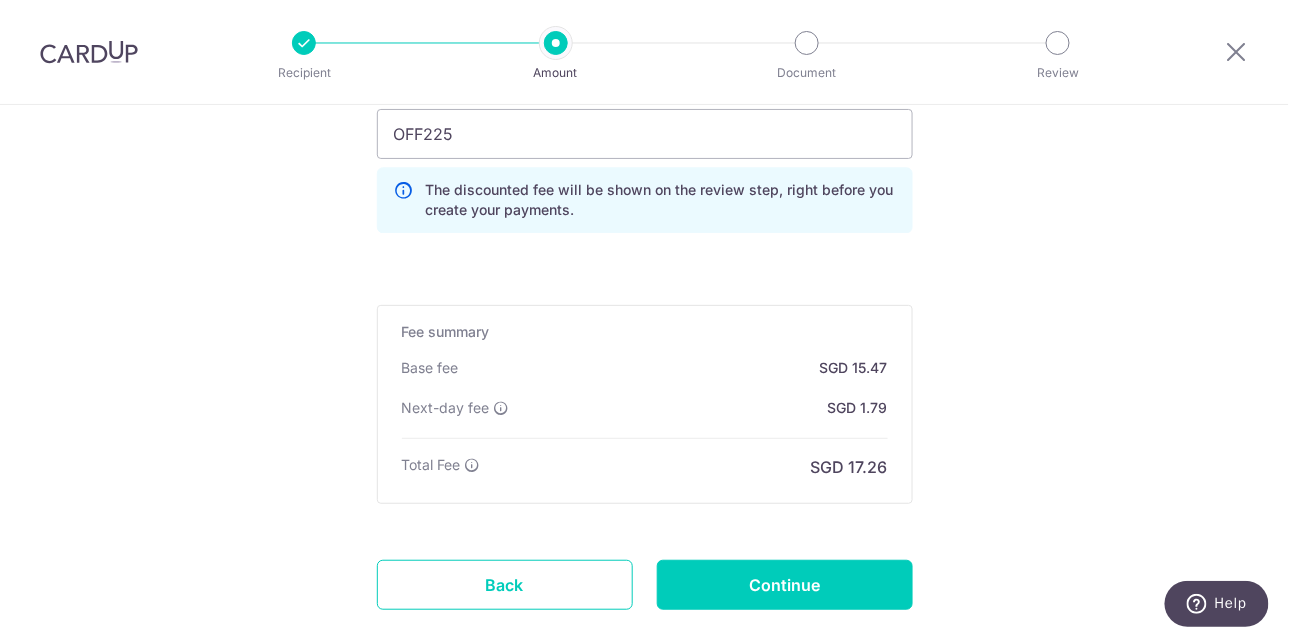 scroll, scrollTop: 1422, scrollLeft: 0, axis: vertical 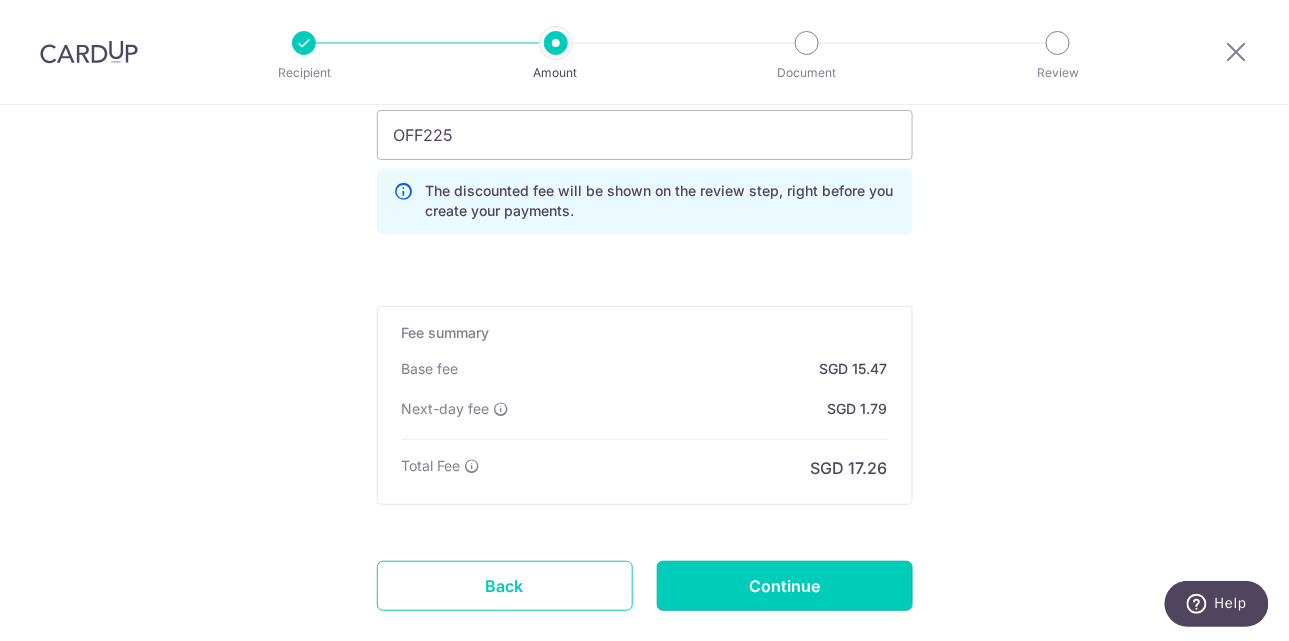 click on "Continue" at bounding box center [785, 586] 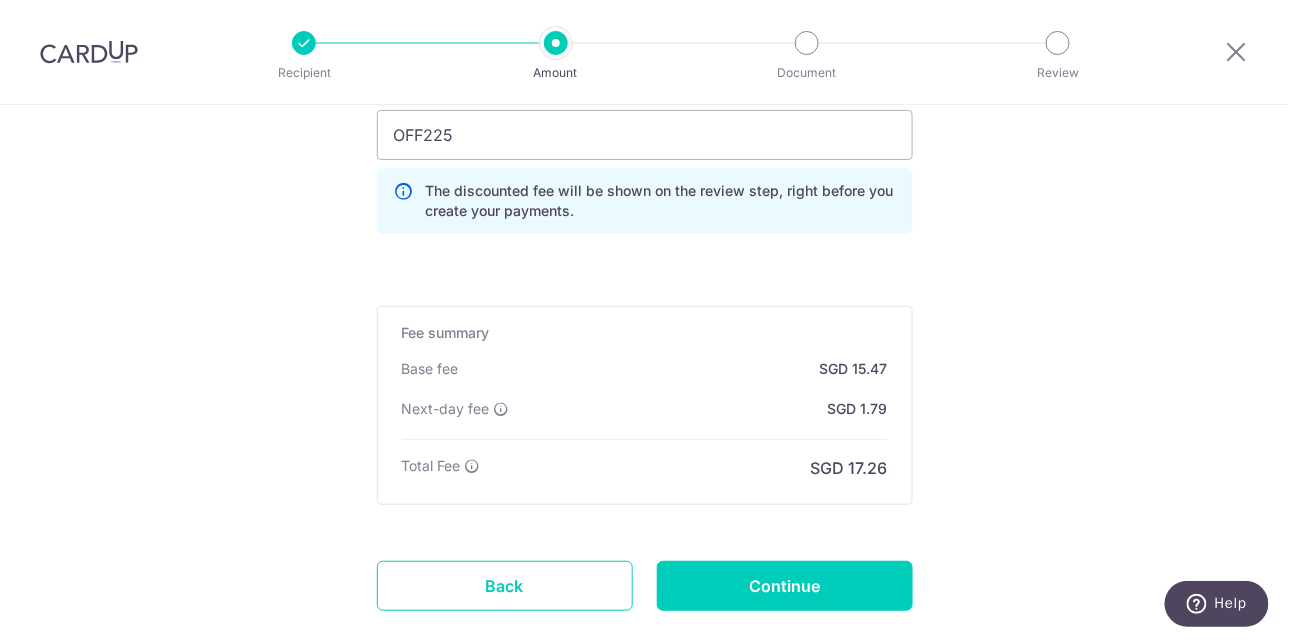 type on "Create Schedule" 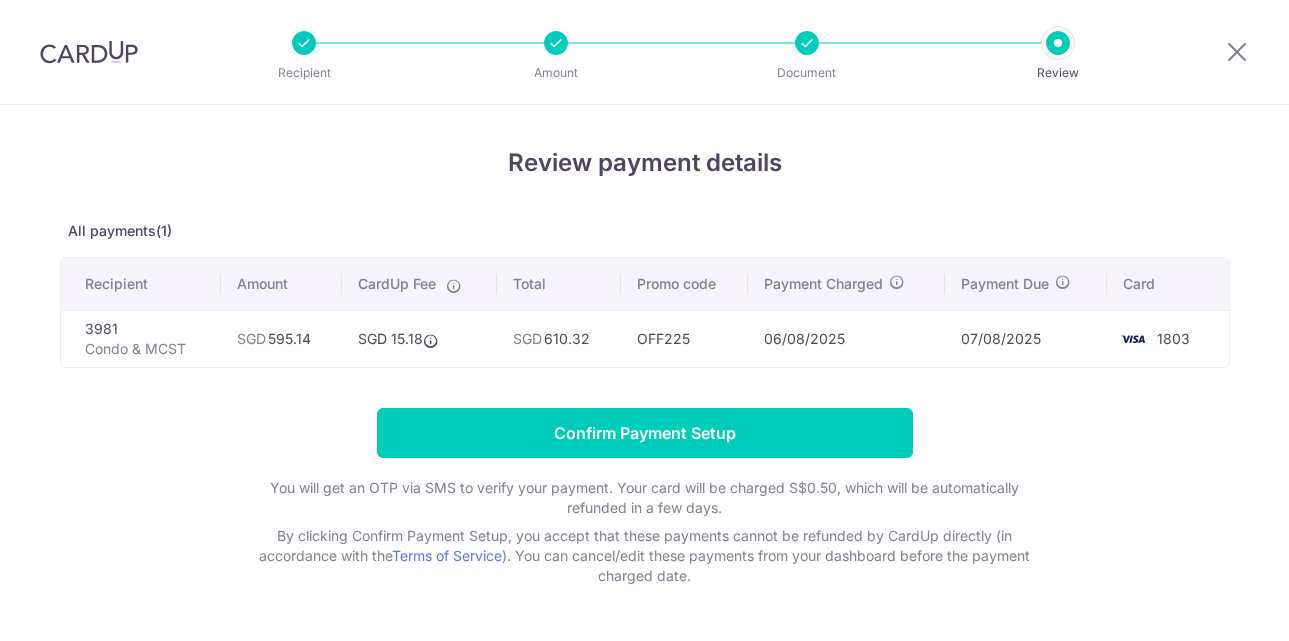 scroll, scrollTop: 0, scrollLeft: 0, axis: both 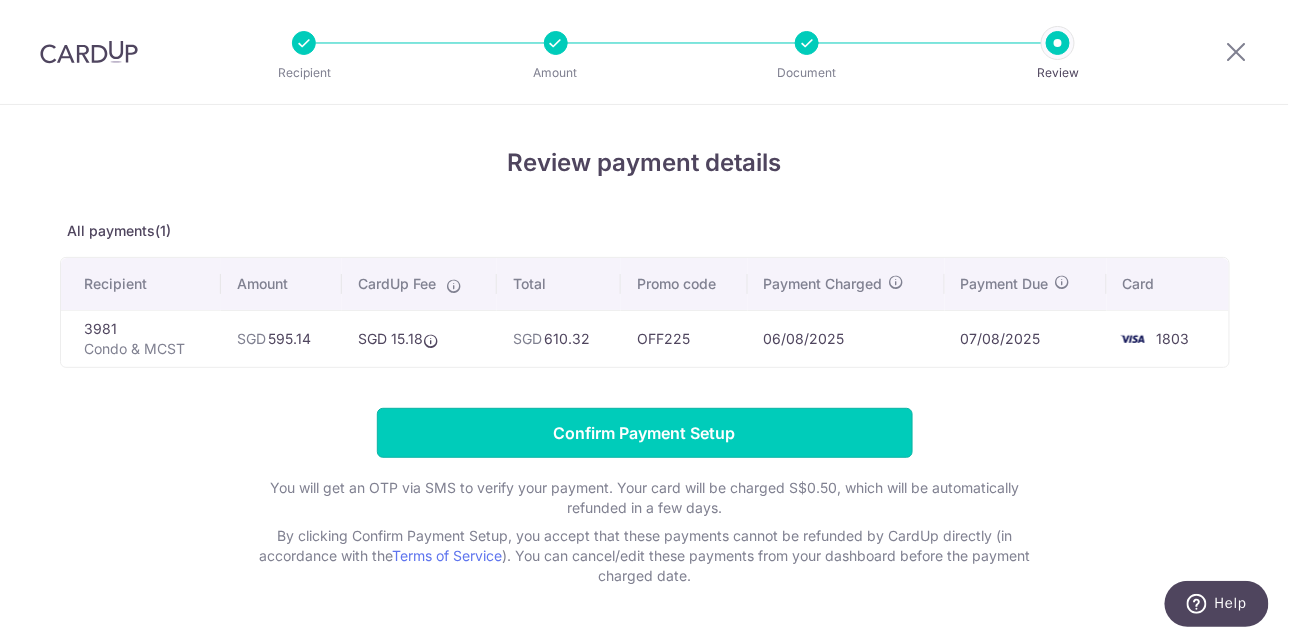 click on "Confirm Payment Setup" at bounding box center [645, 433] 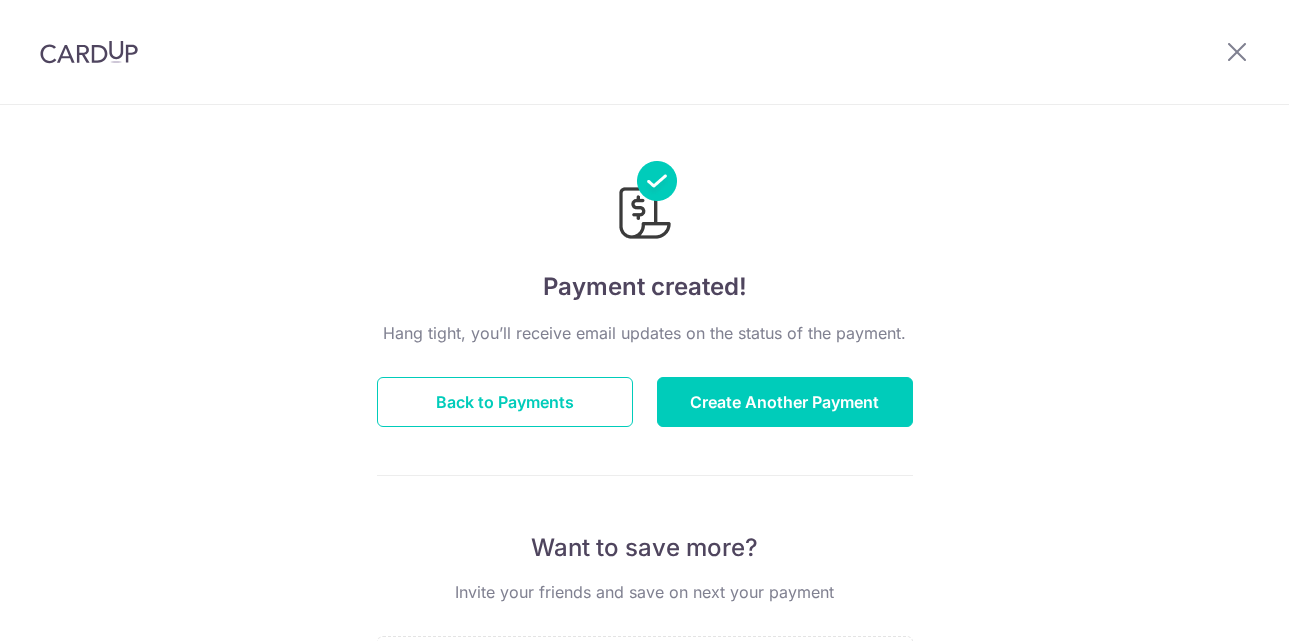 scroll, scrollTop: 0, scrollLeft: 0, axis: both 